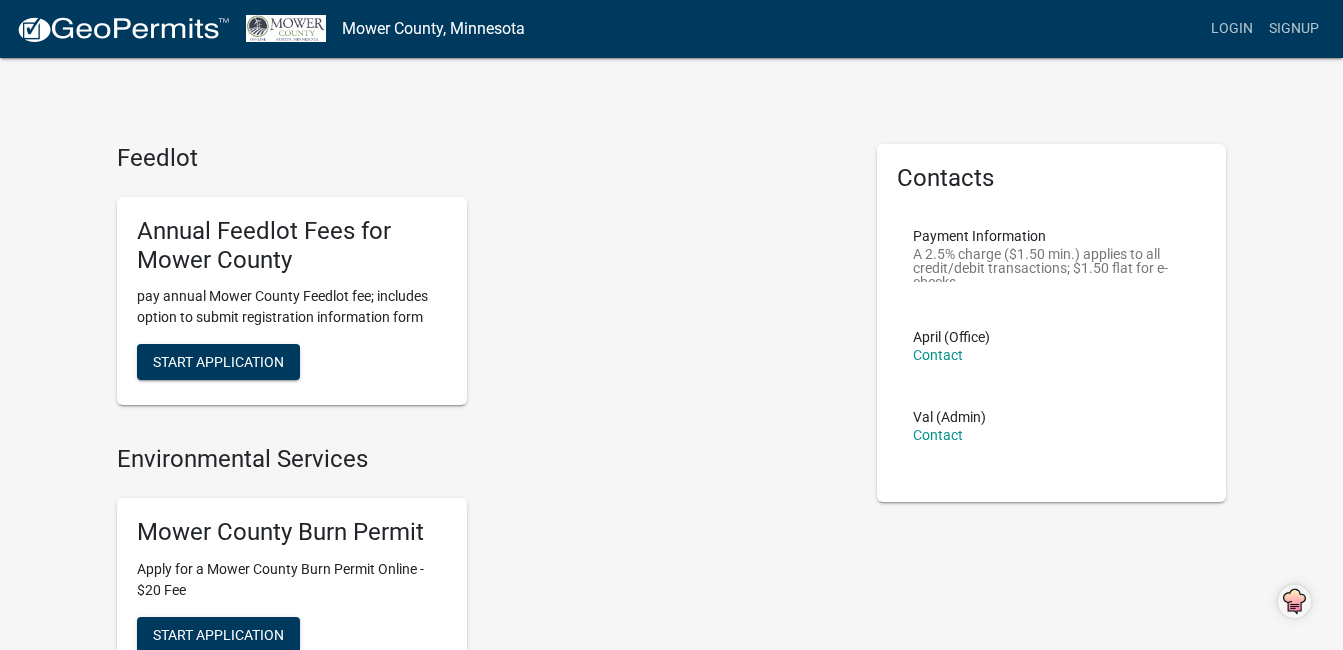 scroll, scrollTop: 0, scrollLeft: 0, axis: both 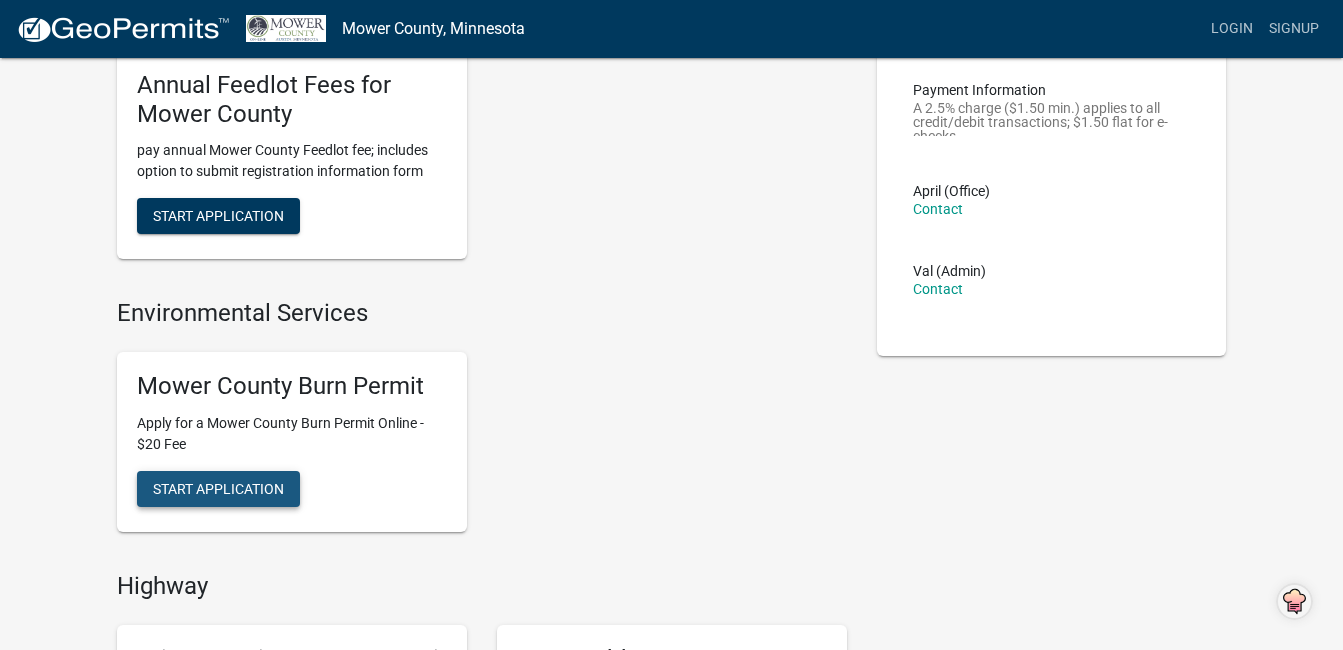 click on "Start Application" at bounding box center [218, 488] 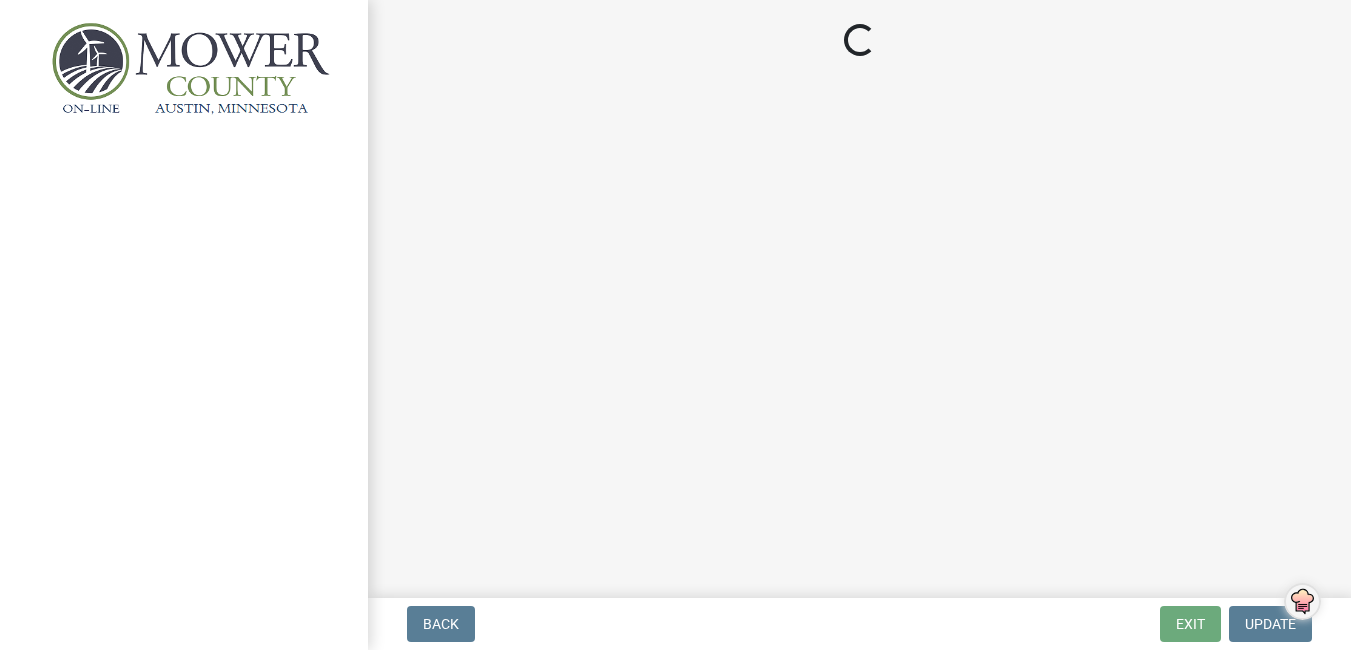 scroll, scrollTop: 0, scrollLeft: 0, axis: both 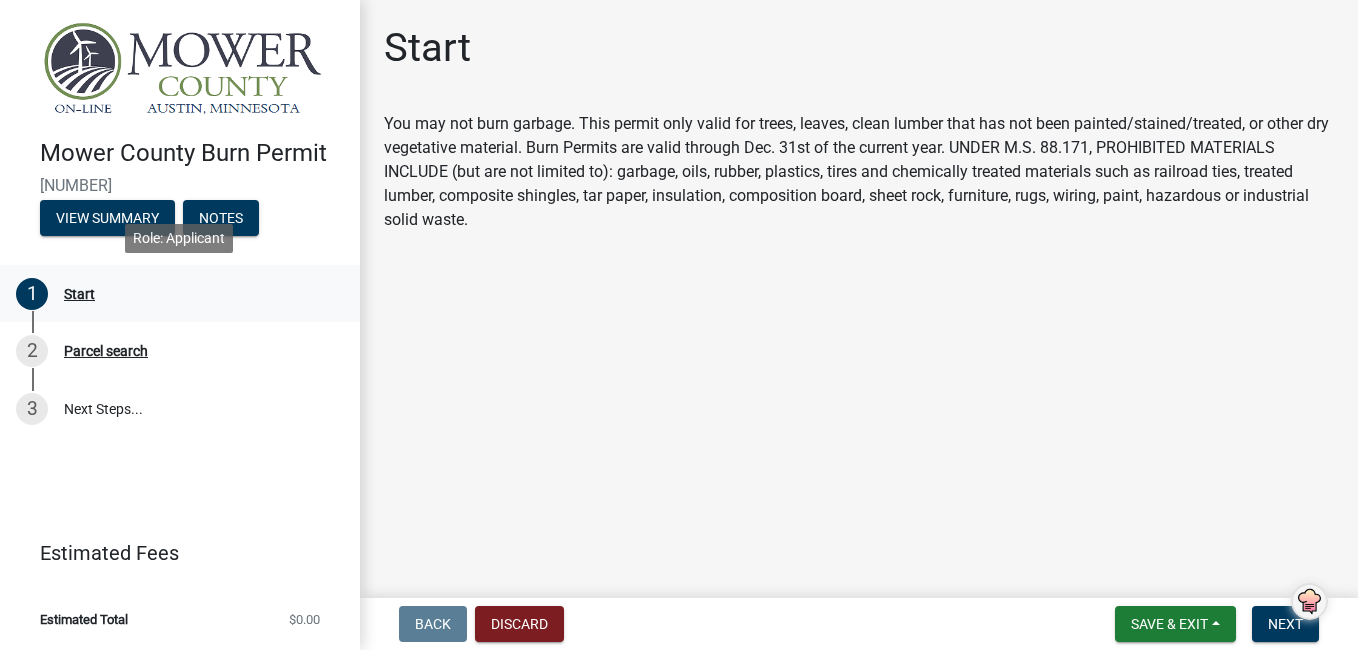 click on "Start" at bounding box center (79, 294) 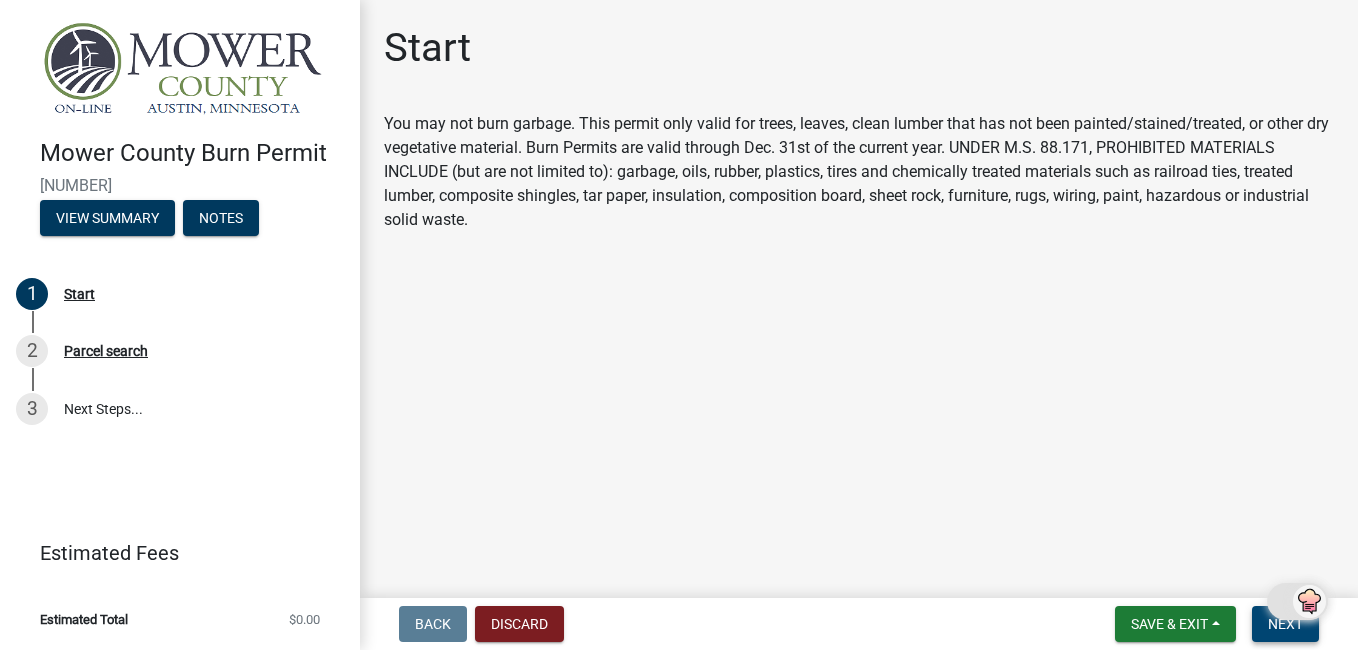 click on "Next" at bounding box center [1285, 624] 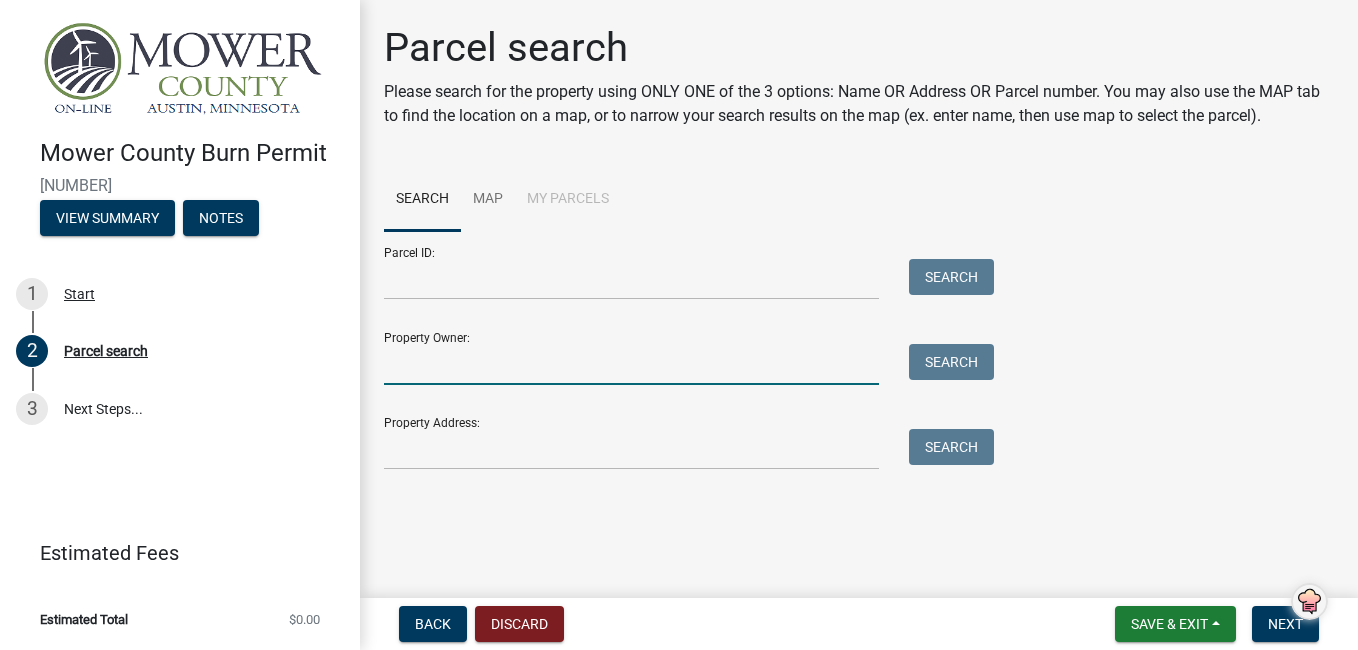 click on "Property Owner:" at bounding box center [631, 364] 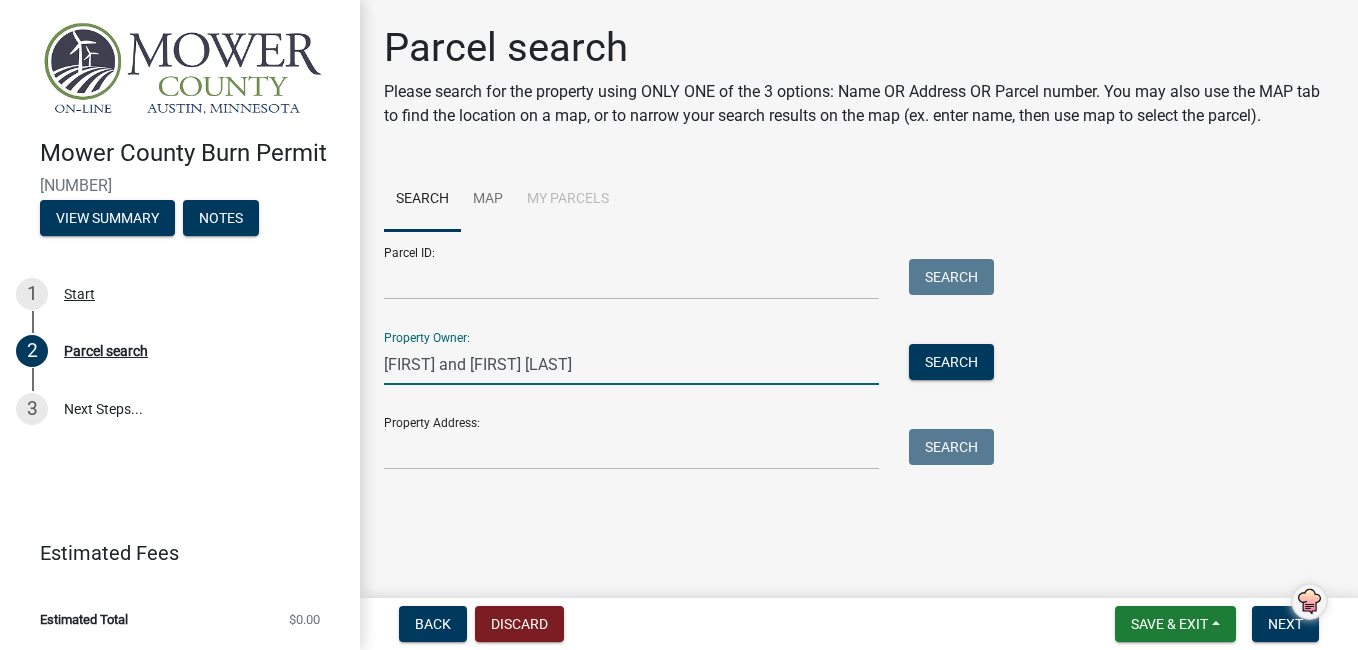 type on "[FIRST] and [FIRST] [LAST]" 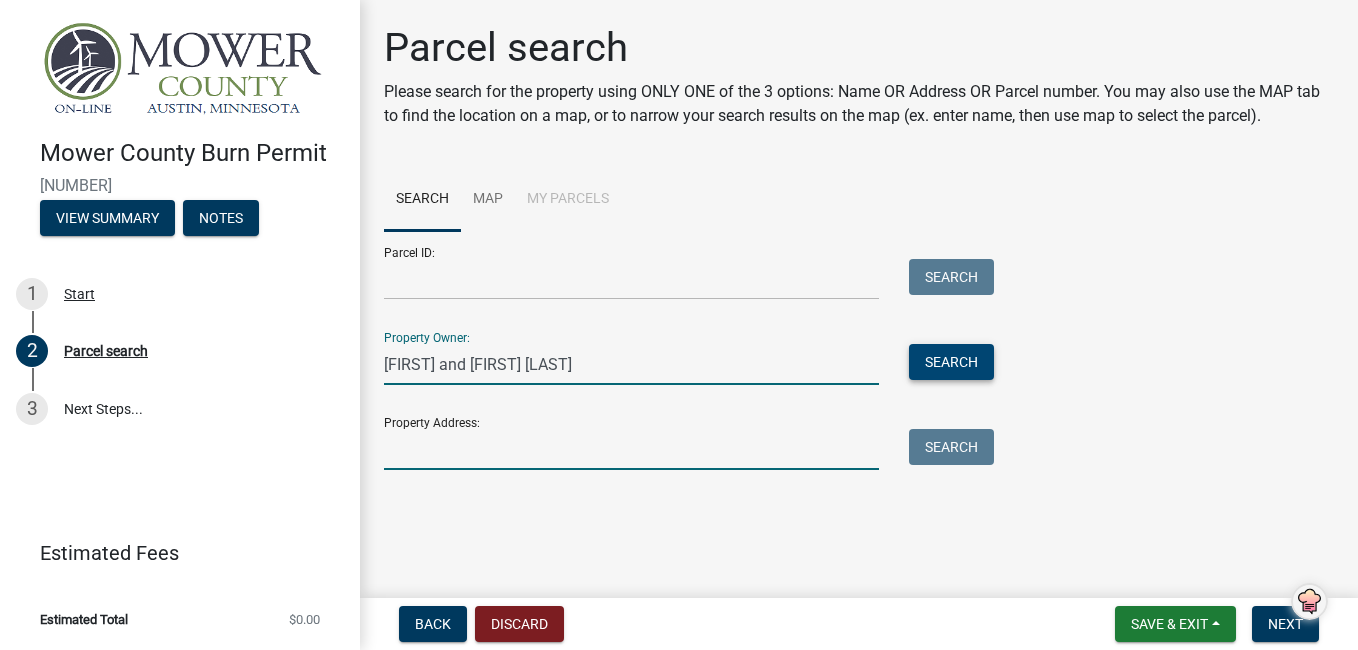 drag, startPoint x: 393, startPoint y: 452, endPoint x: 909, endPoint y: 373, distance: 522.01245 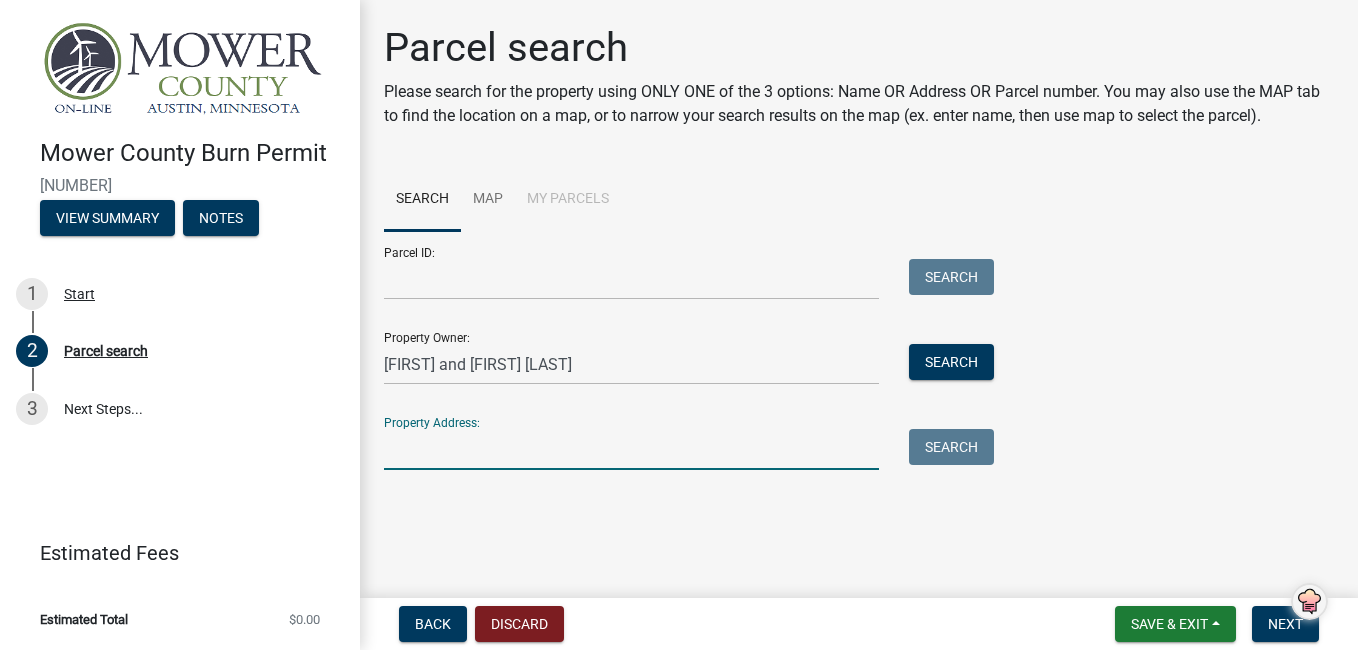 type on "[NUMBER] [STREET]" 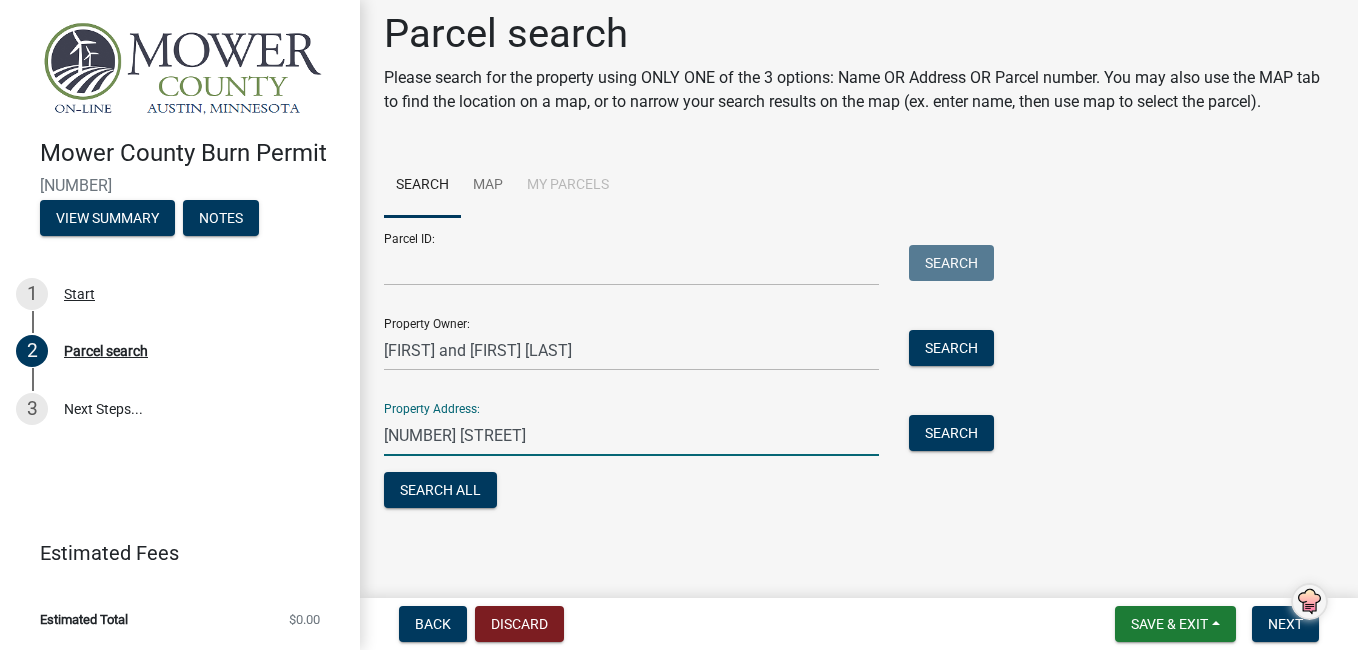 scroll, scrollTop: 15, scrollLeft: 0, axis: vertical 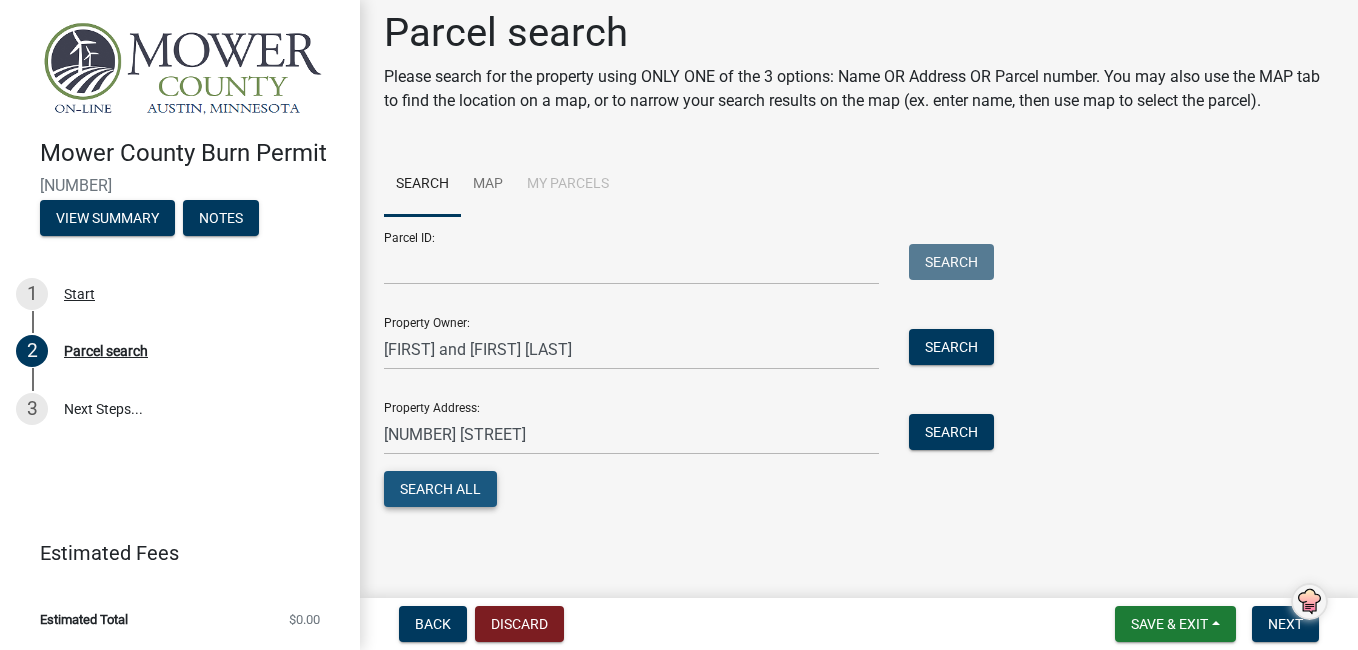 click on "Search All" at bounding box center [440, 489] 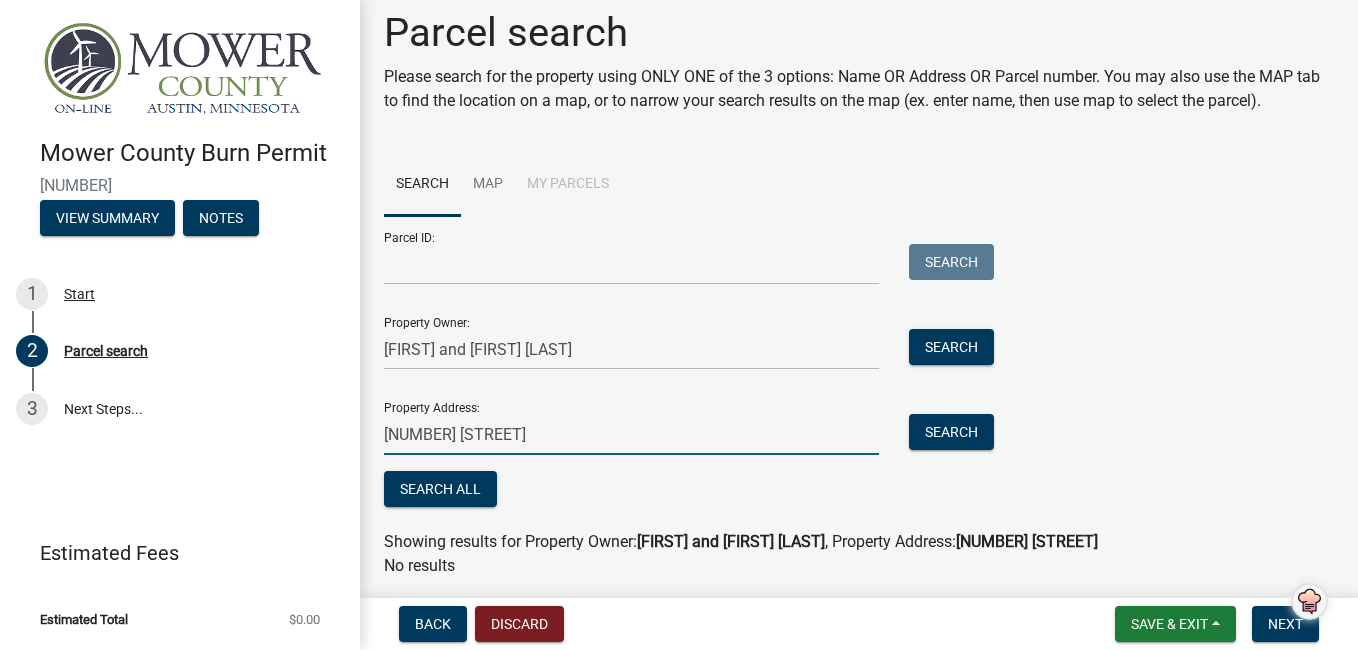 click on "[NUMBER] [STREET]" at bounding box center [631, 434] 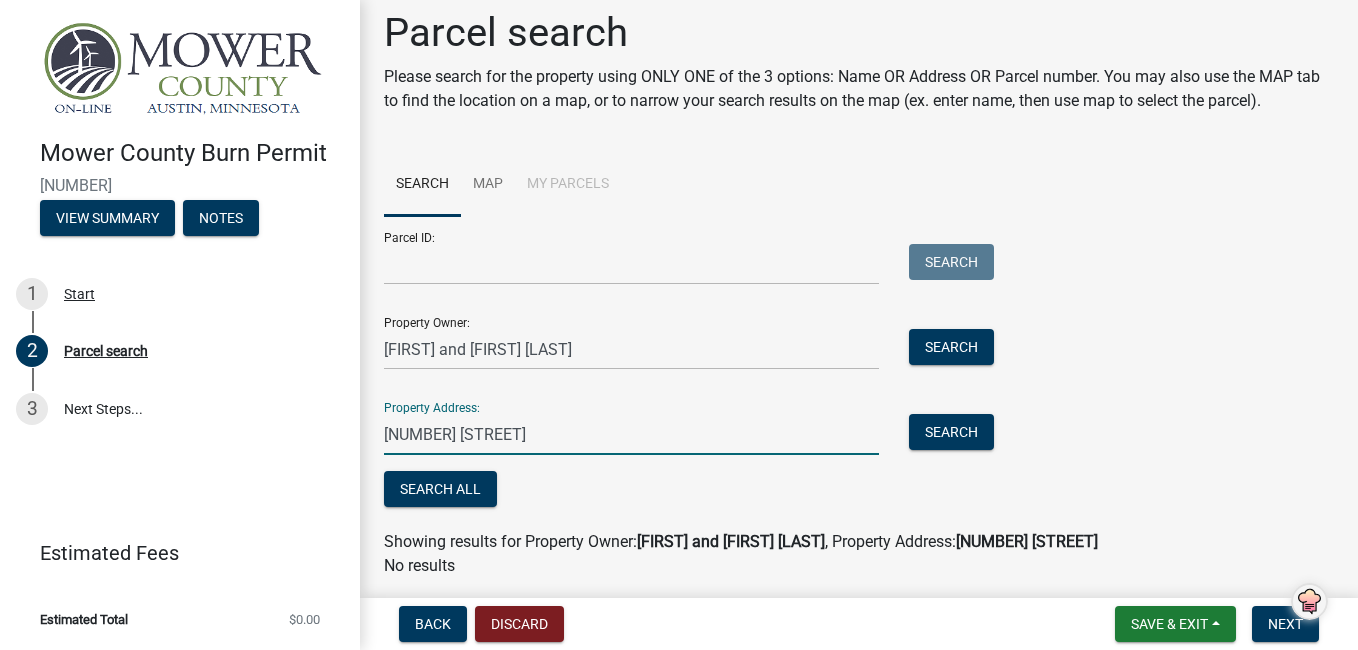 click on "[NUMBER] [STREET]" at bounding box center [631, 434] 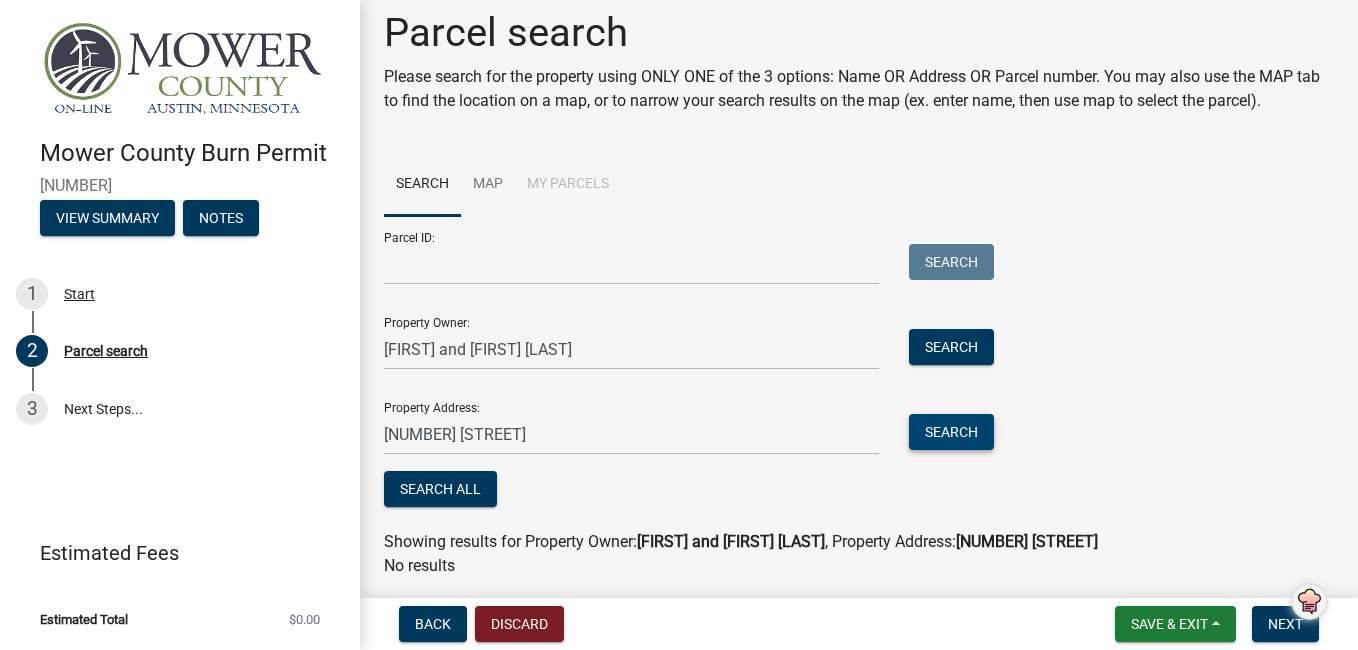 click on "Search" at bounding box center [951, 432] 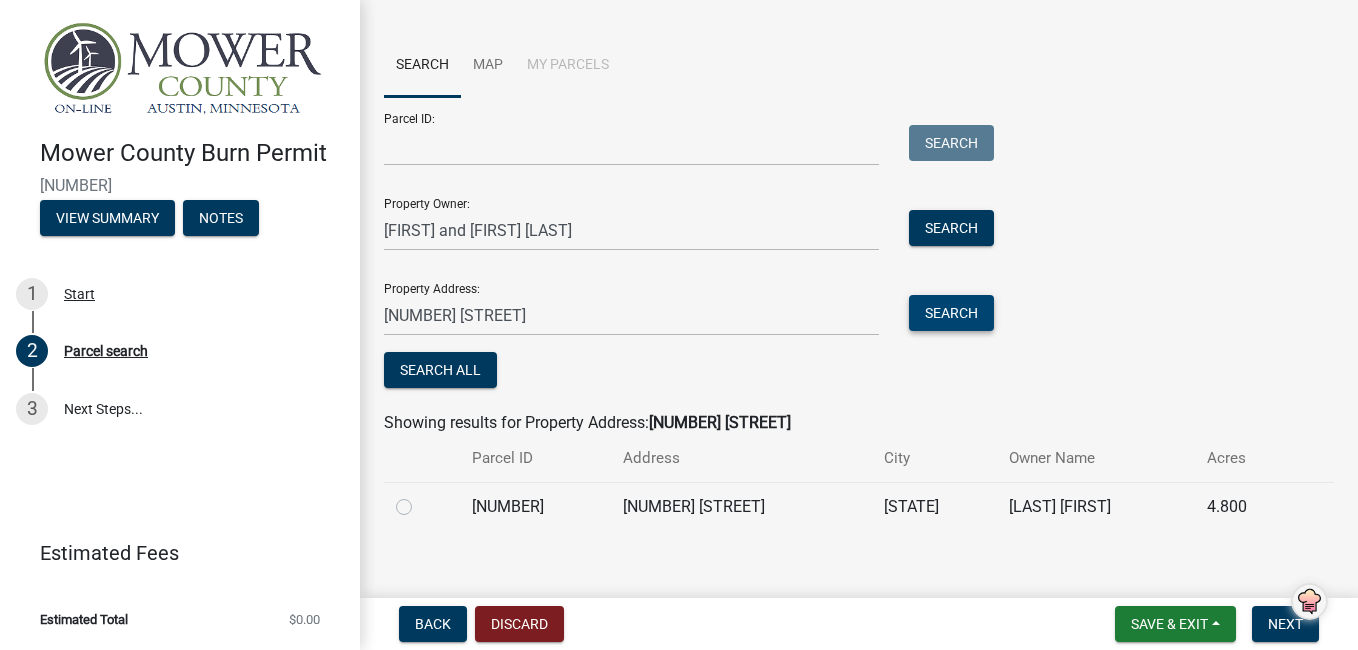 scroll, scrollTop: 153, scrollLeft: 0, axis: vertical 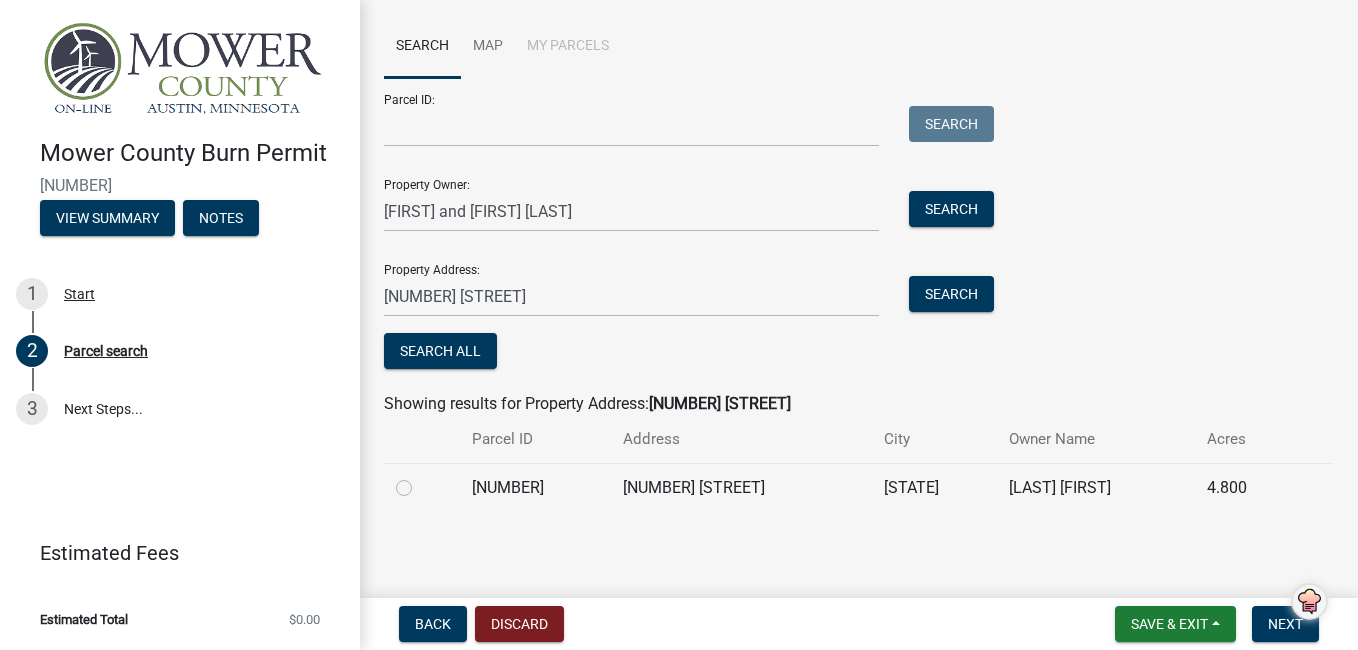 click 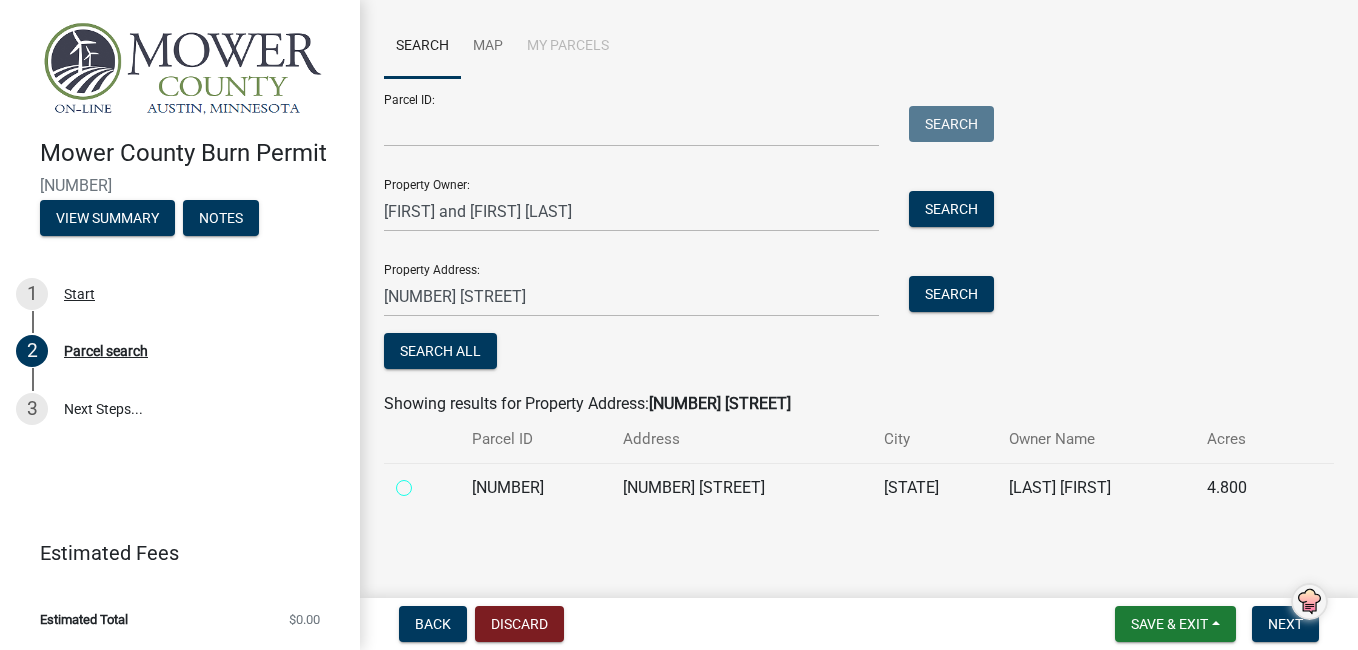 click at bounding box center [426, 482] 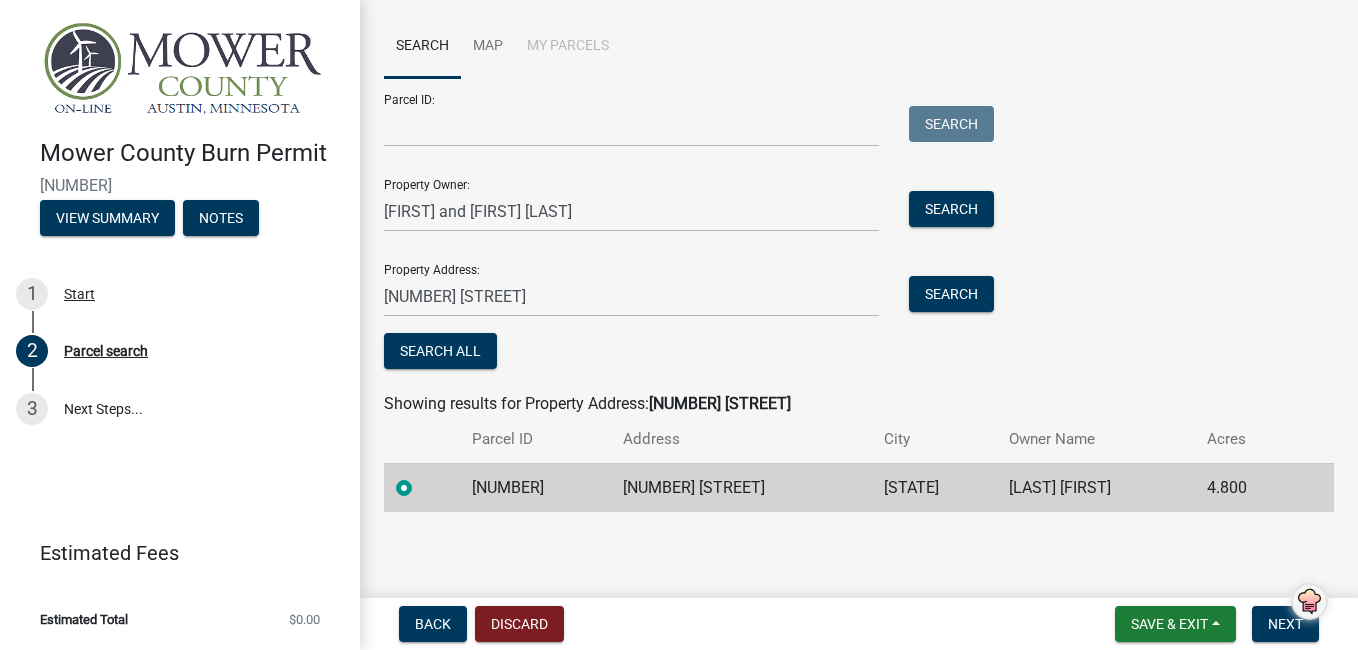 click on "[NUMBER] [STREET]" 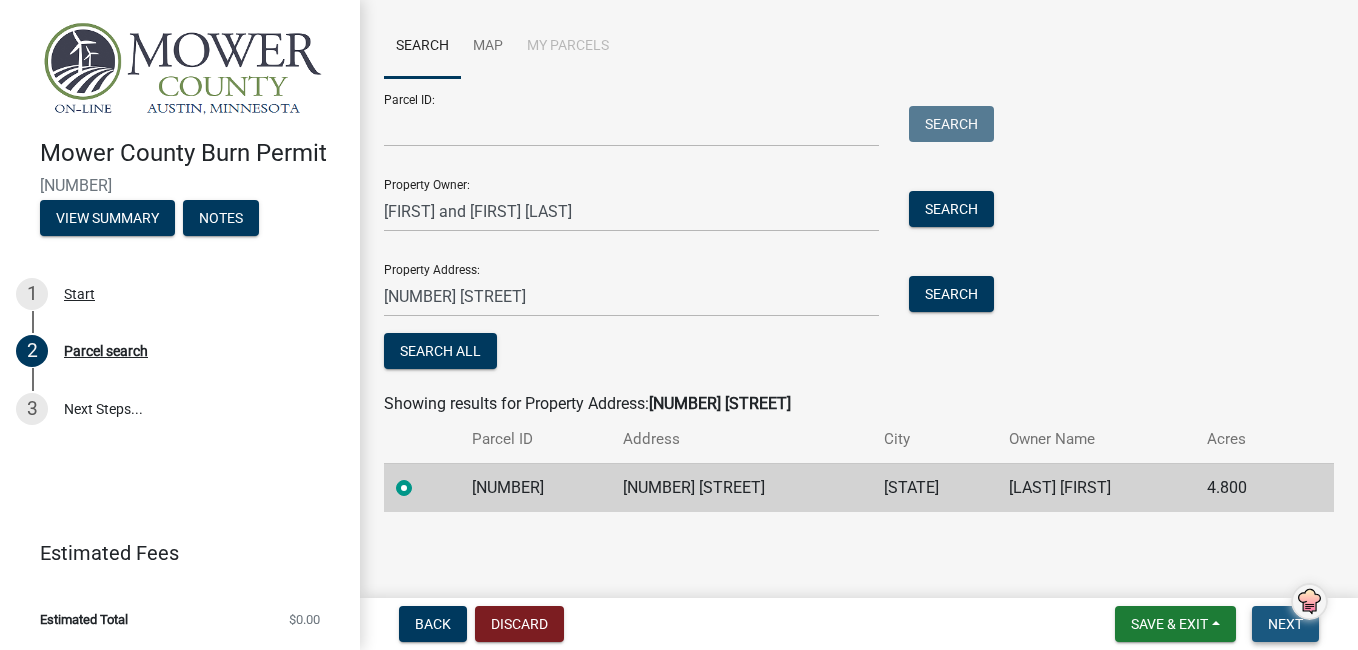 click on "Next" at bounding box center (1285, 624) 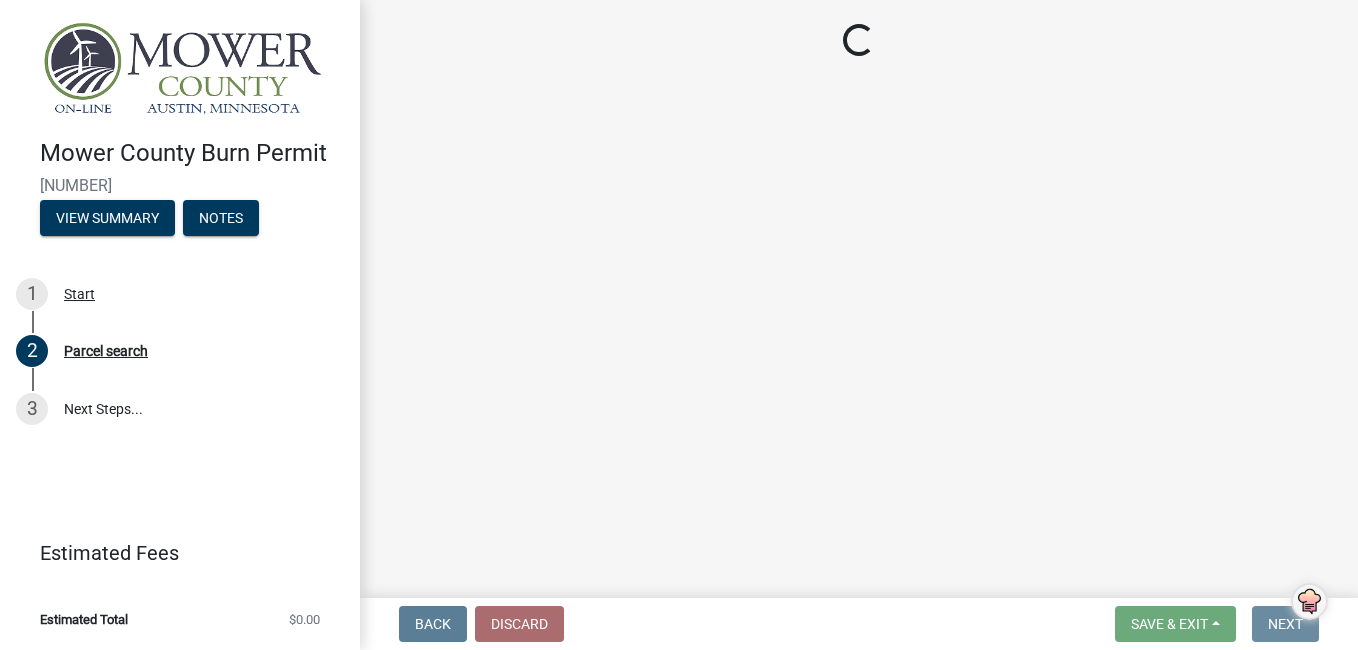 scroll, scrollTop: 0, scrollLeft: 0, axis: both 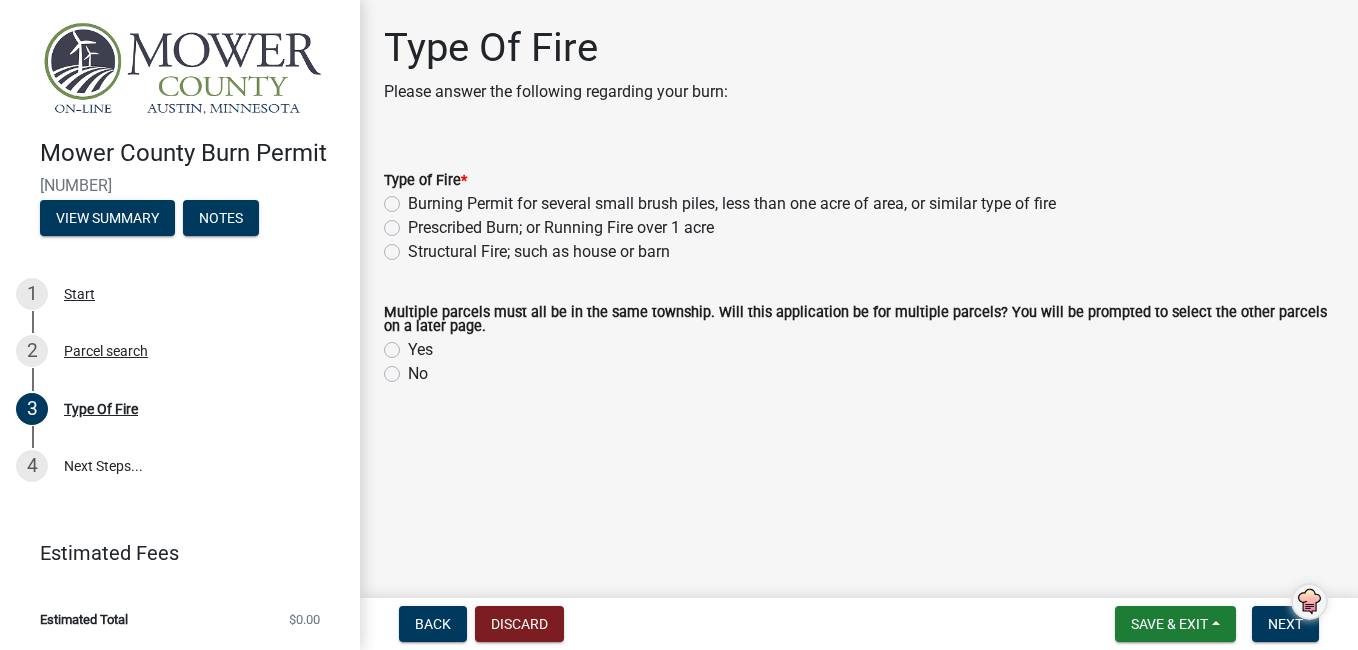 click on "Burning Permit for several small brush piles, less than one acre of area, or similar type of fire" 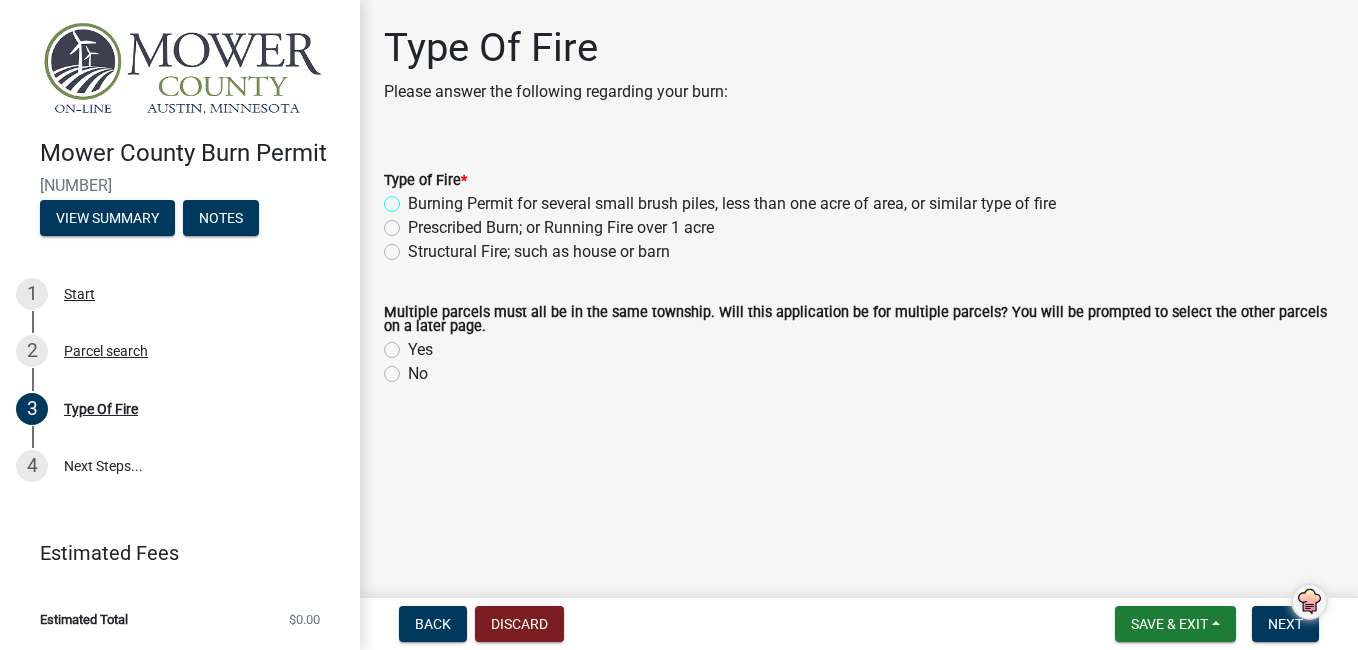 click on "Burning Permit for several small brush piles, less than one acre of area, or similar type of fire" at bounding box center (414, 198) 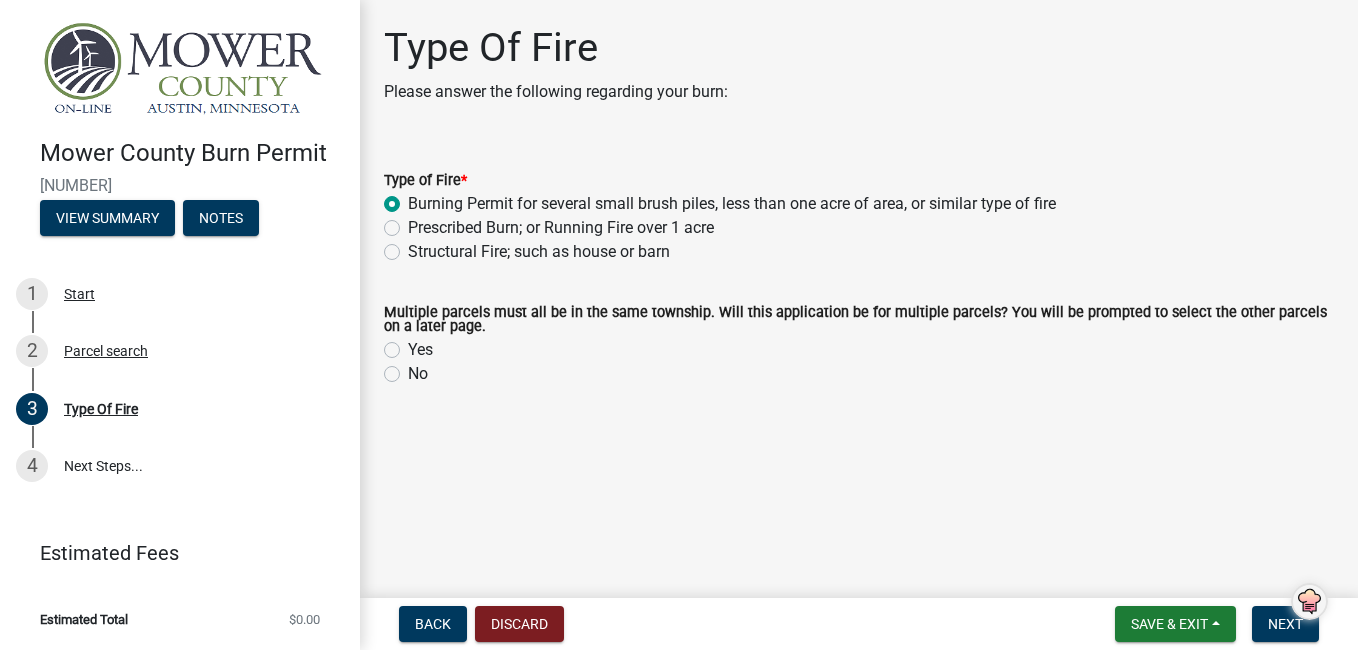 radio on "true" 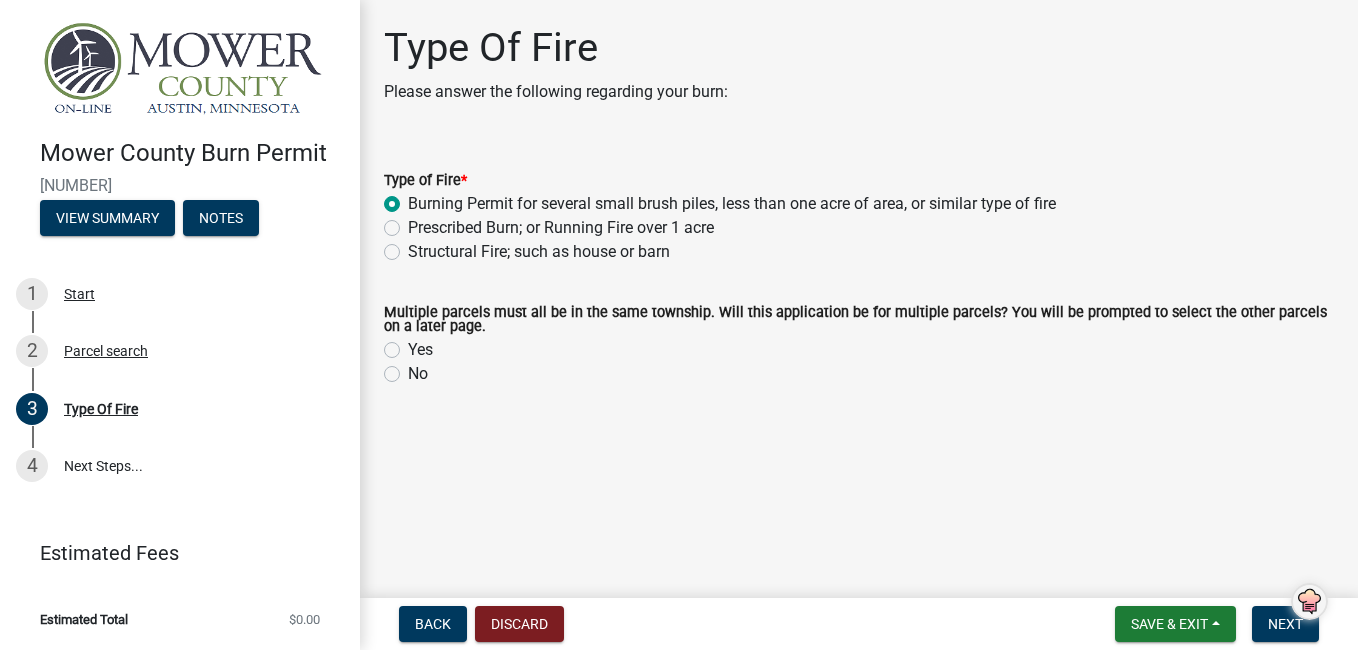 click on "No" 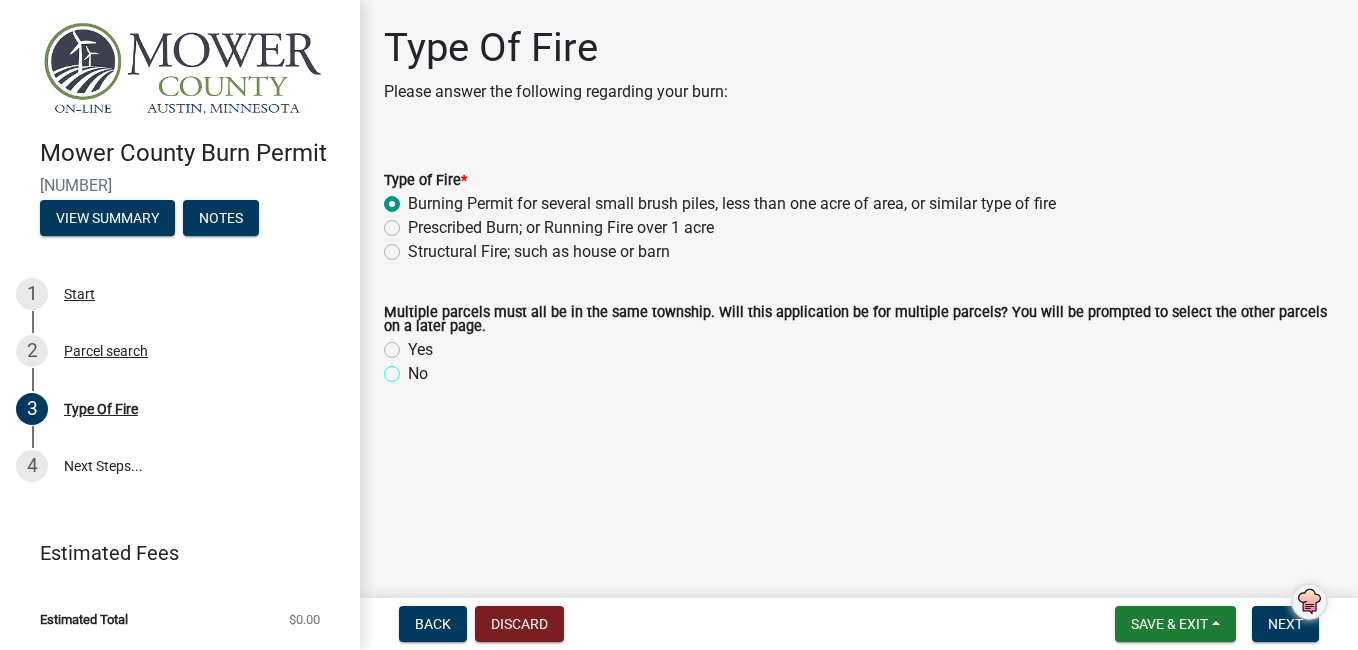 click on "No" at bounding box center (414, 368) 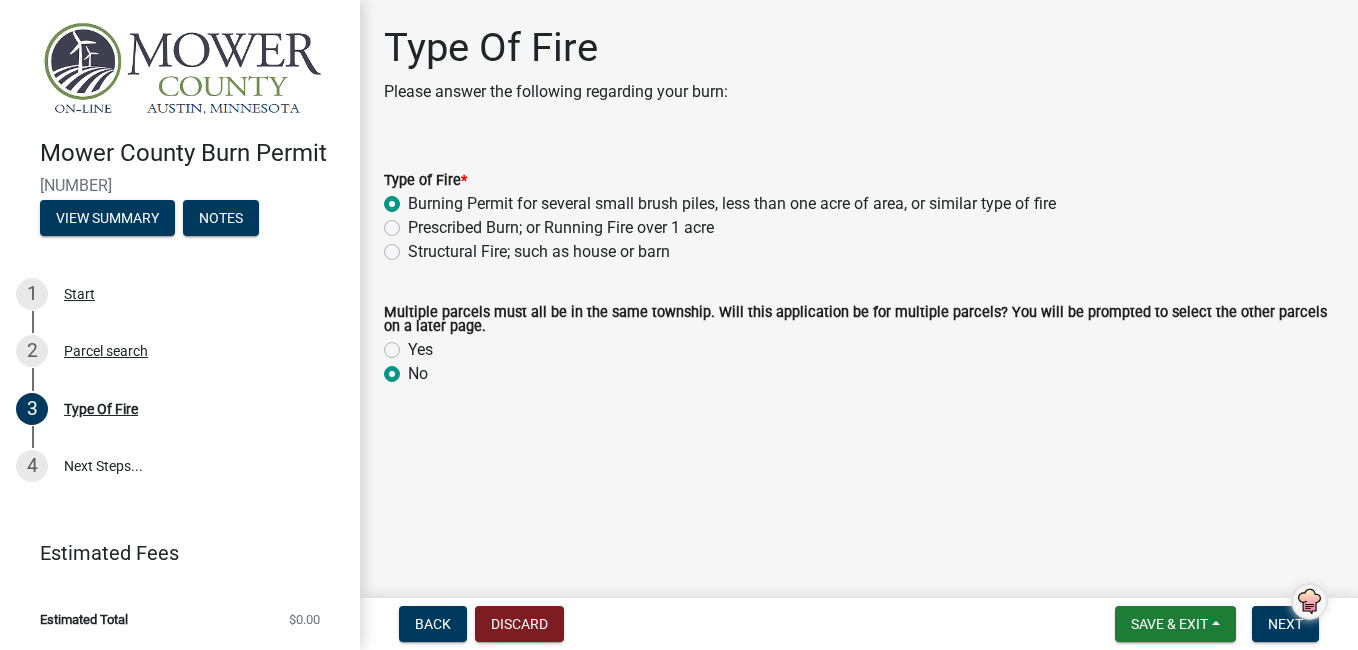 radio on "true" 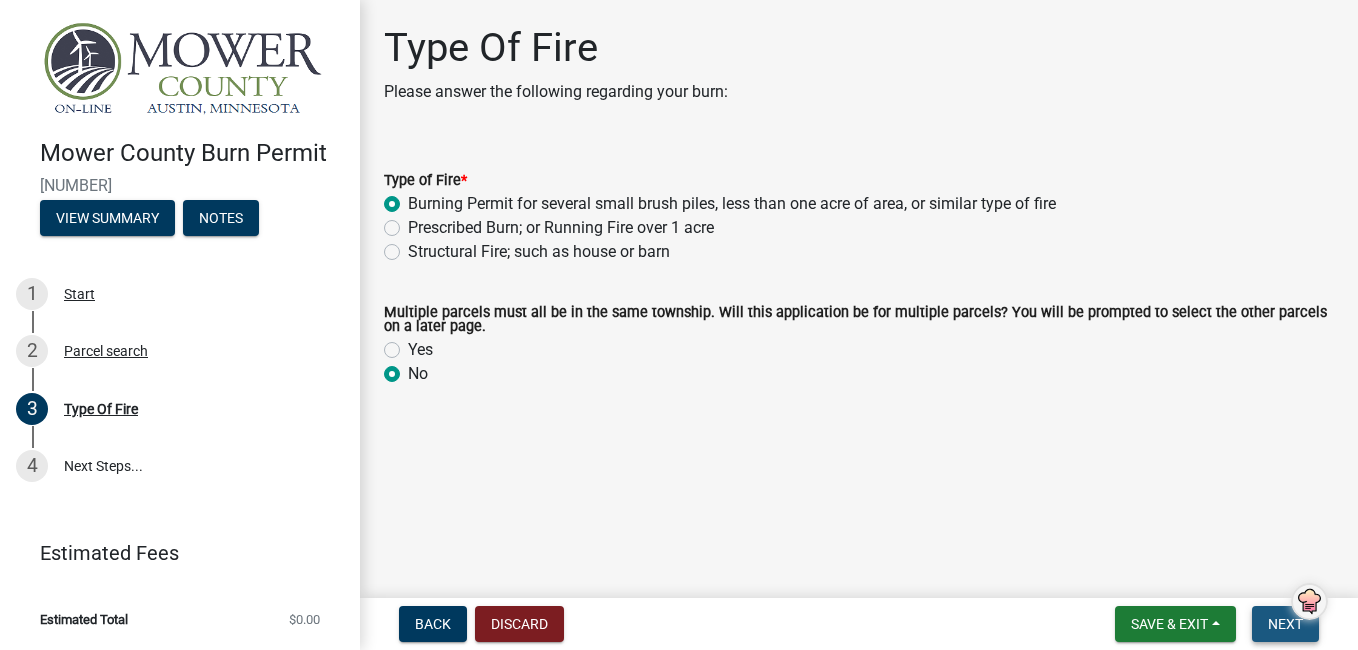 click on "Next" at bounding box center [1285, 624] 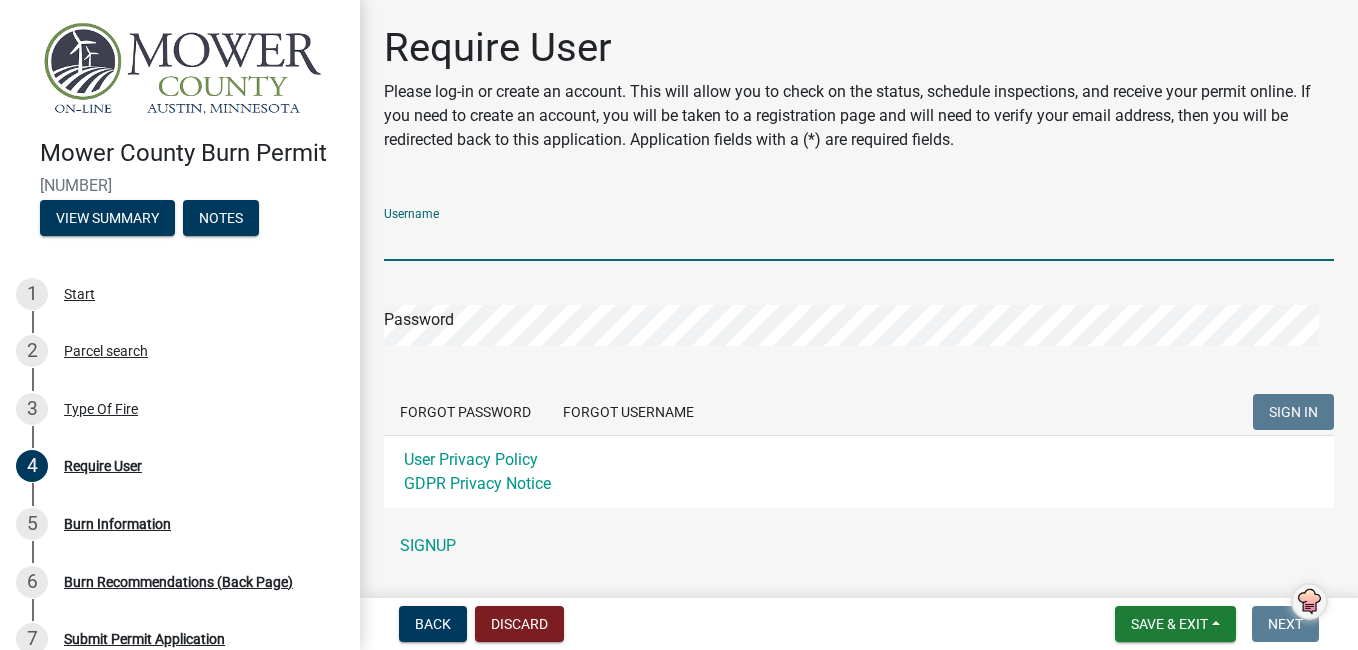 click on "Username" at bounding box center (859, 240) 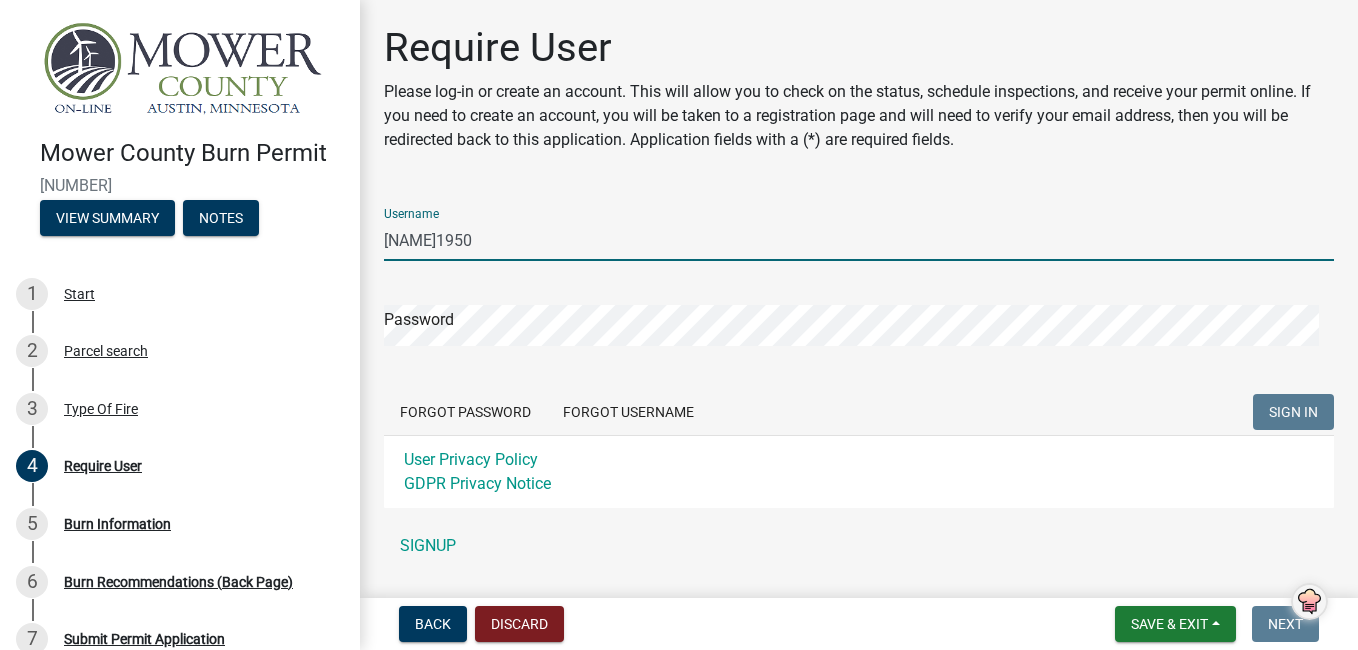 type on "[NAME]1950" 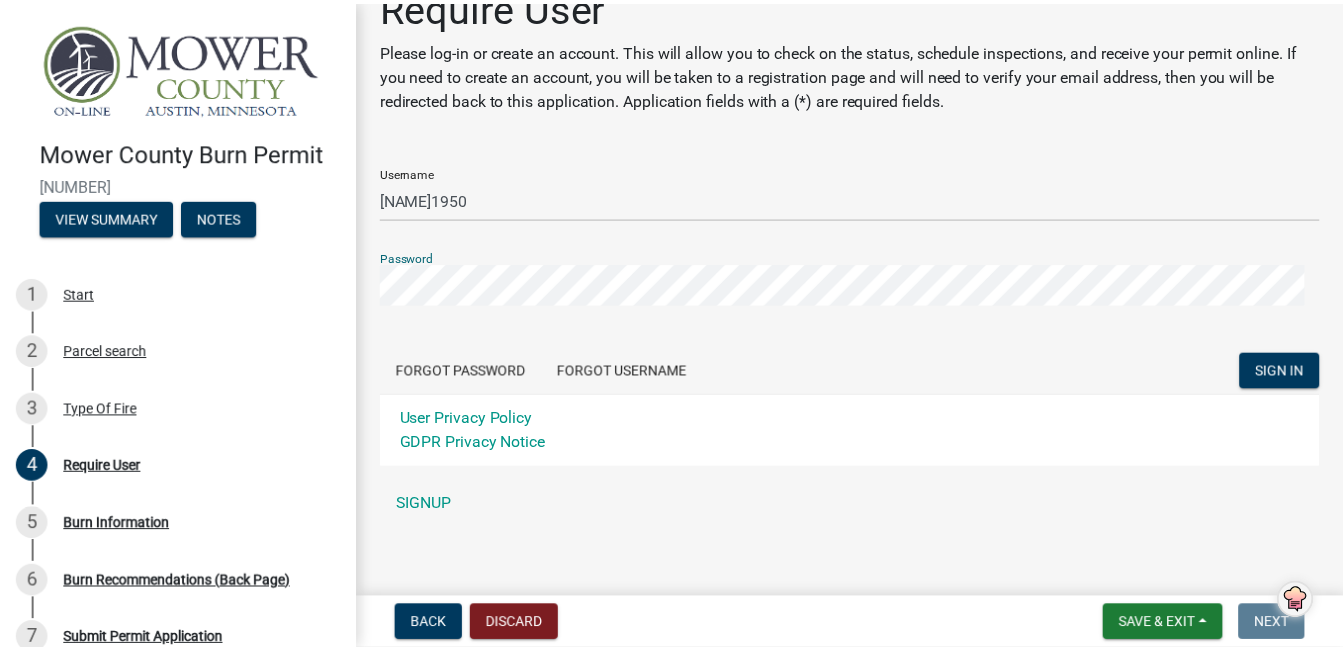 scroll, scrollTop: 54, scrollLeft: 0, axis: vertical 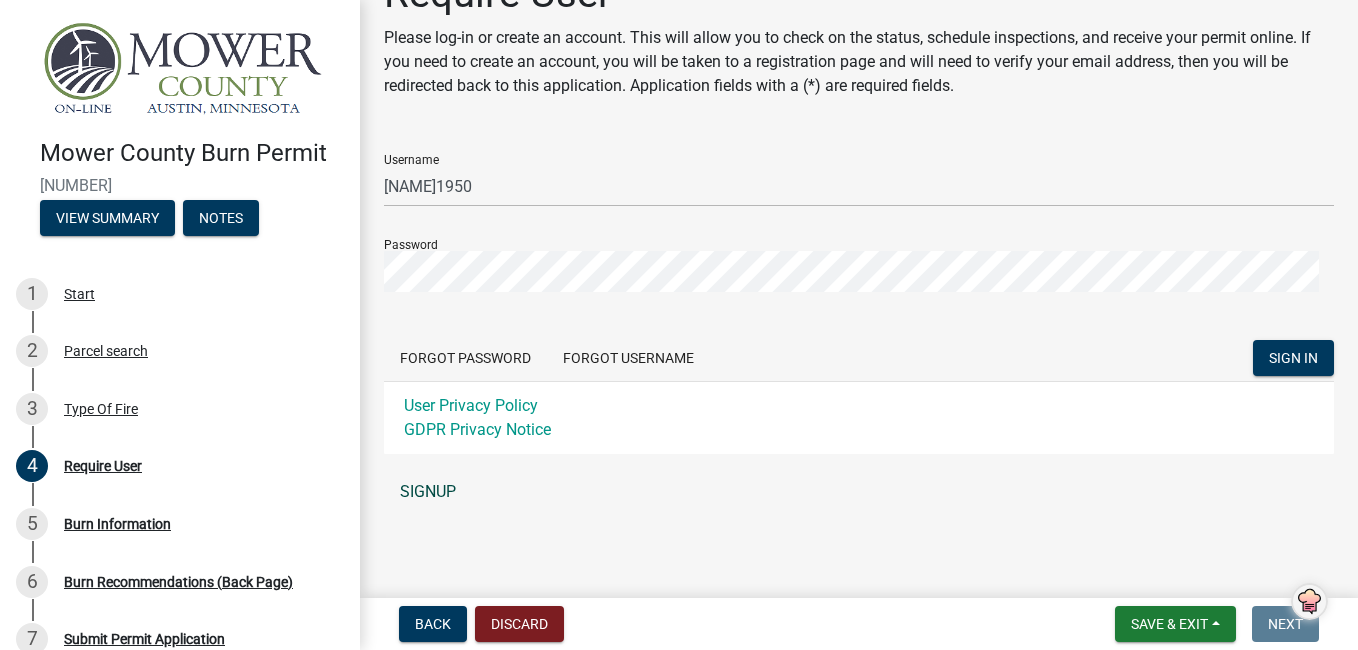 click on "SIGNUP" 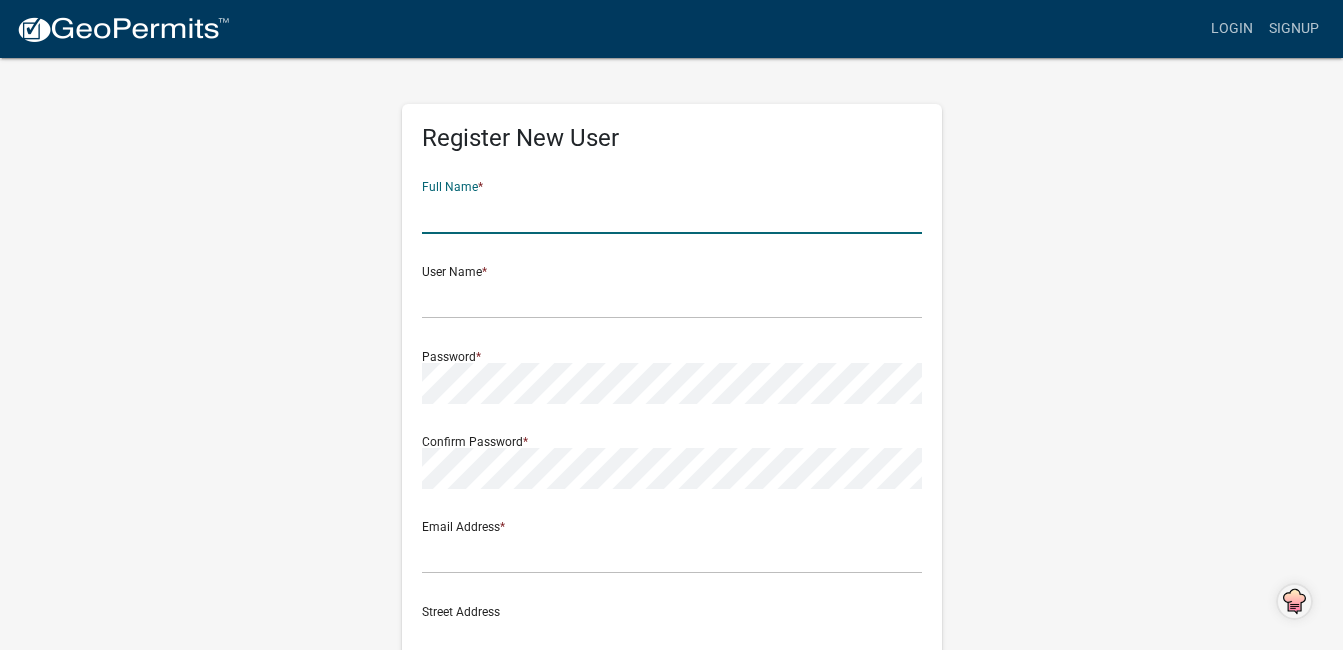 drag, startPoint x: 429, startPoint y: 214, endPoint x: 476, endPoint y: 210, distance: 47.169907 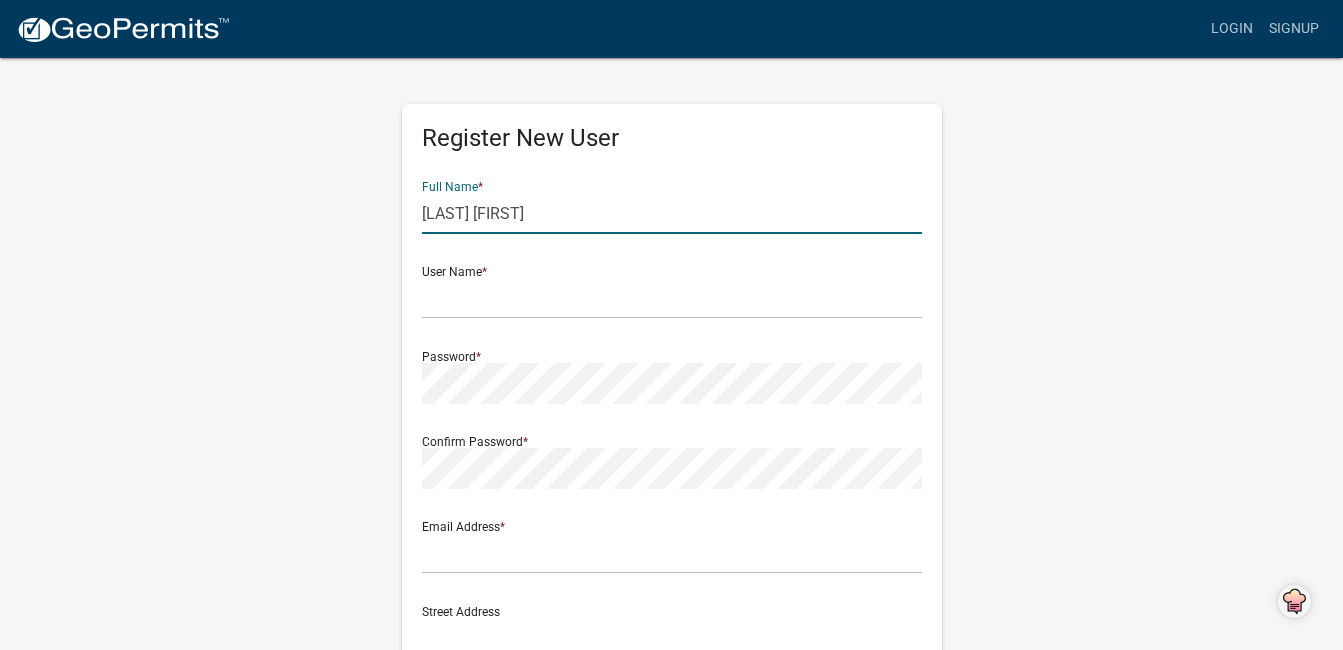 type on "[NUMBER] [STREET]" 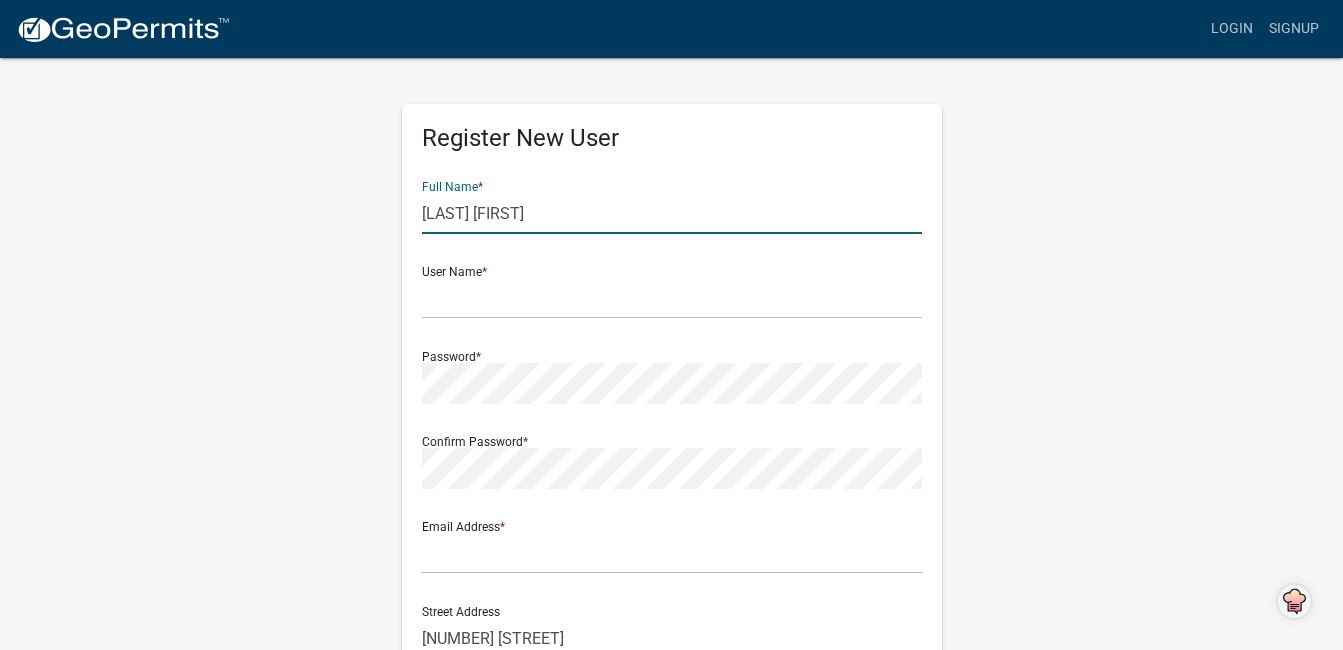 type on "[STATE]" 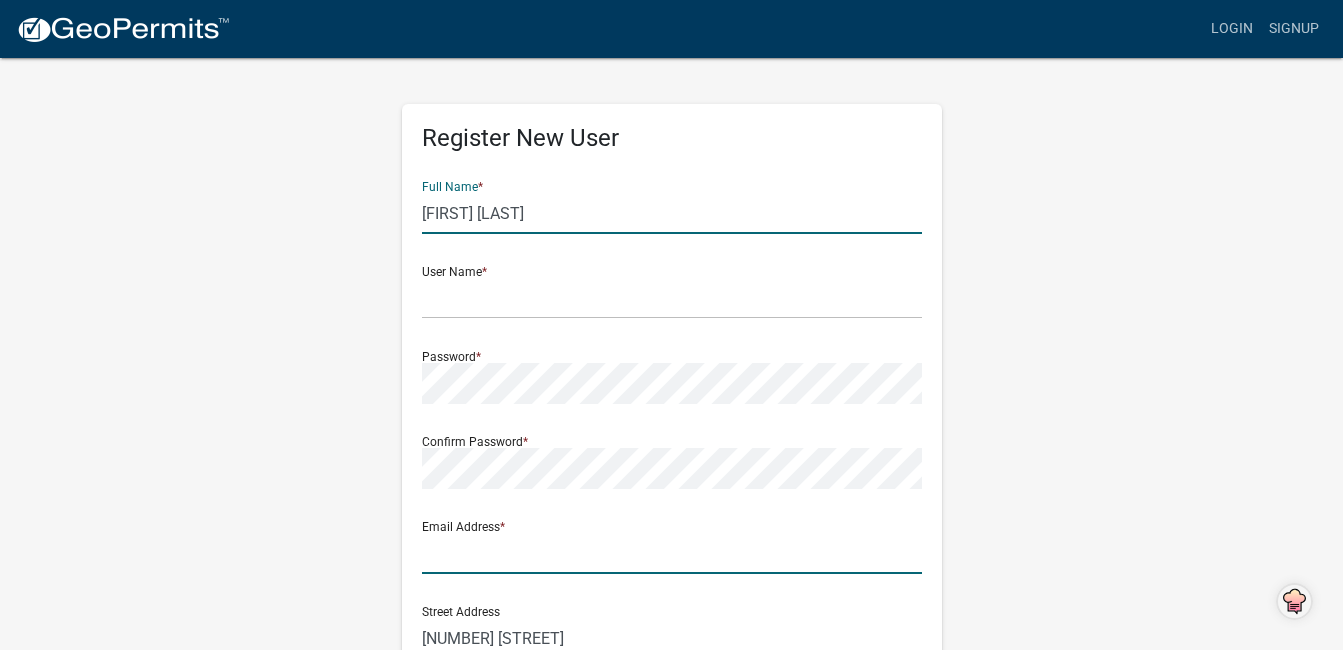 type on "[EMAIL]" 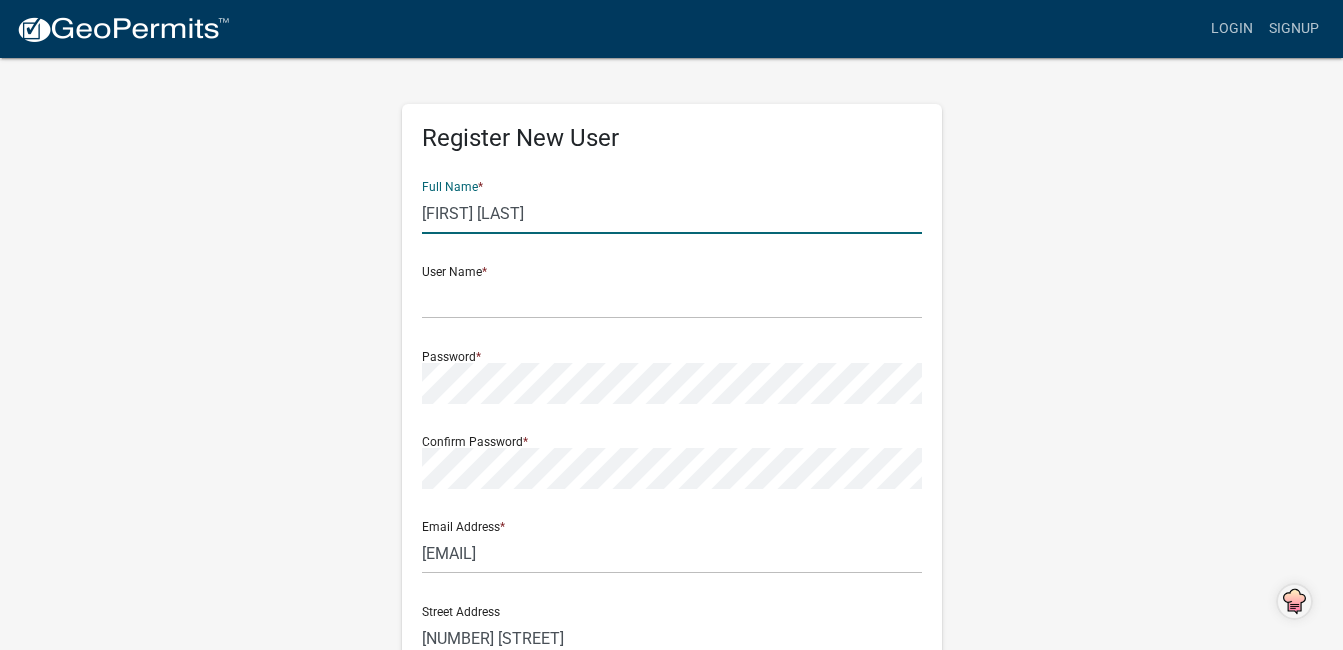 type on "[PHONE]" 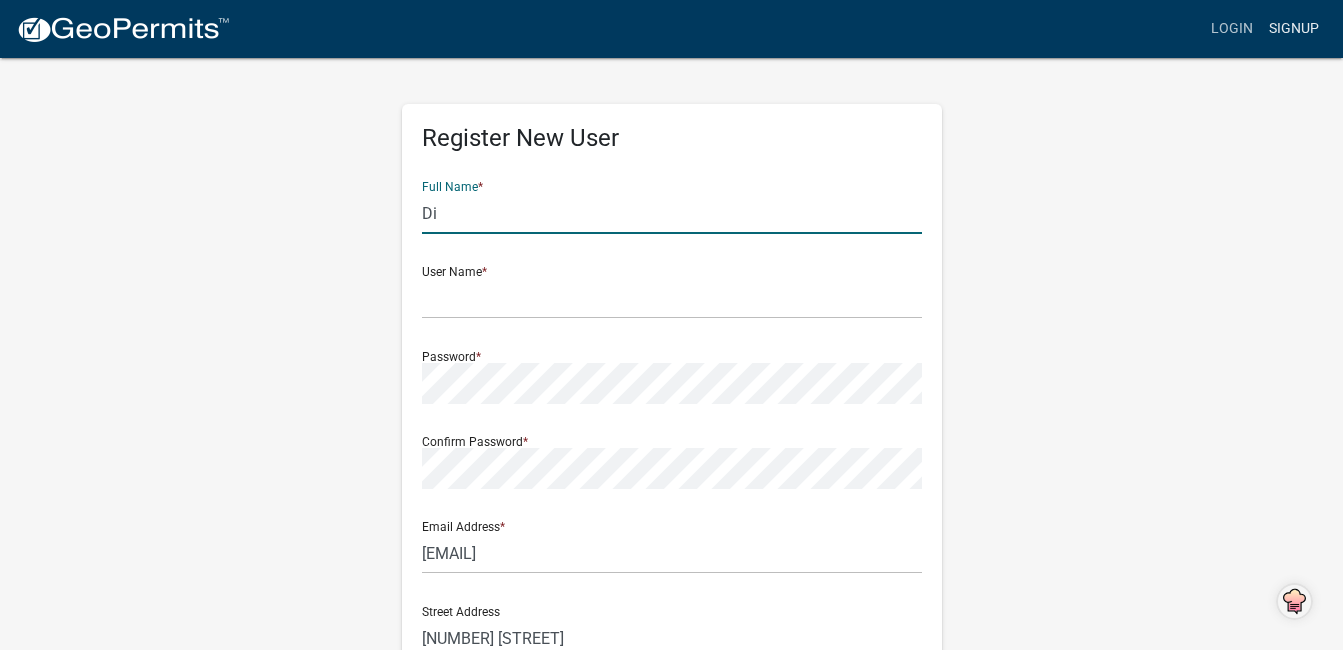 type on "D" 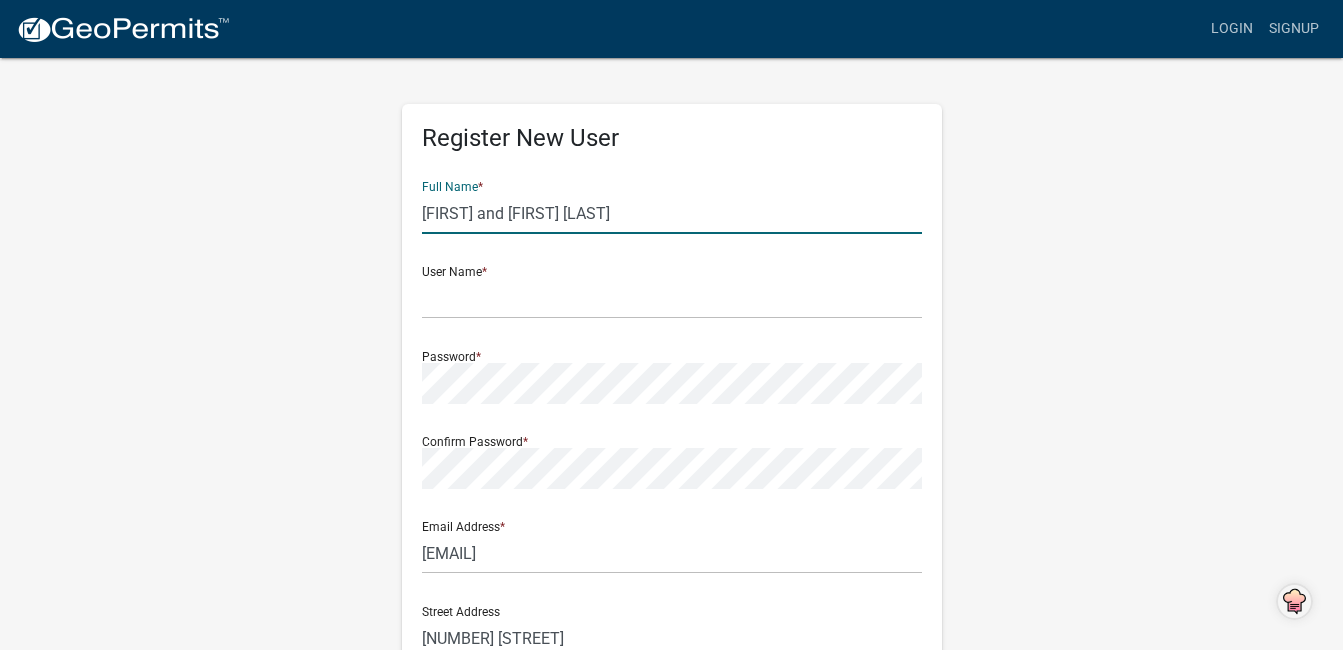 type on "[FIRST] and [FIRST] [LAST]" 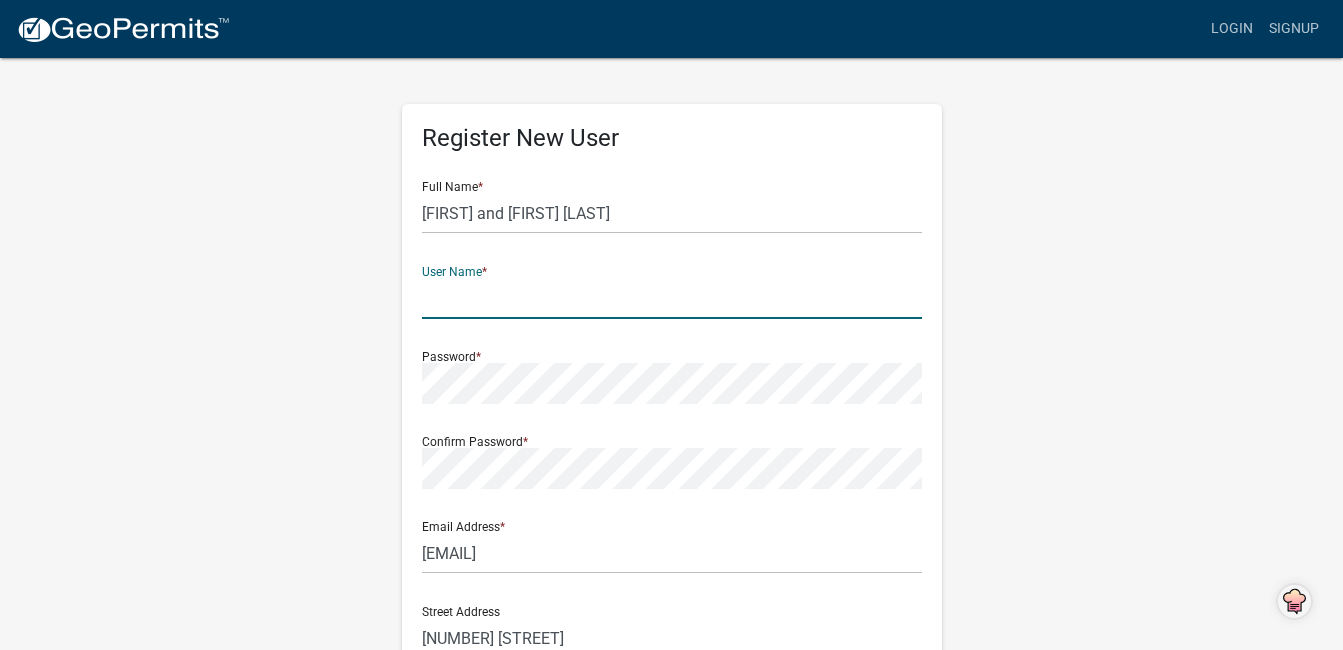 drag, startPoint x: 423, startPoint y: 292, endPoint x: 436, endPoint y: 291, distance: 13.038404 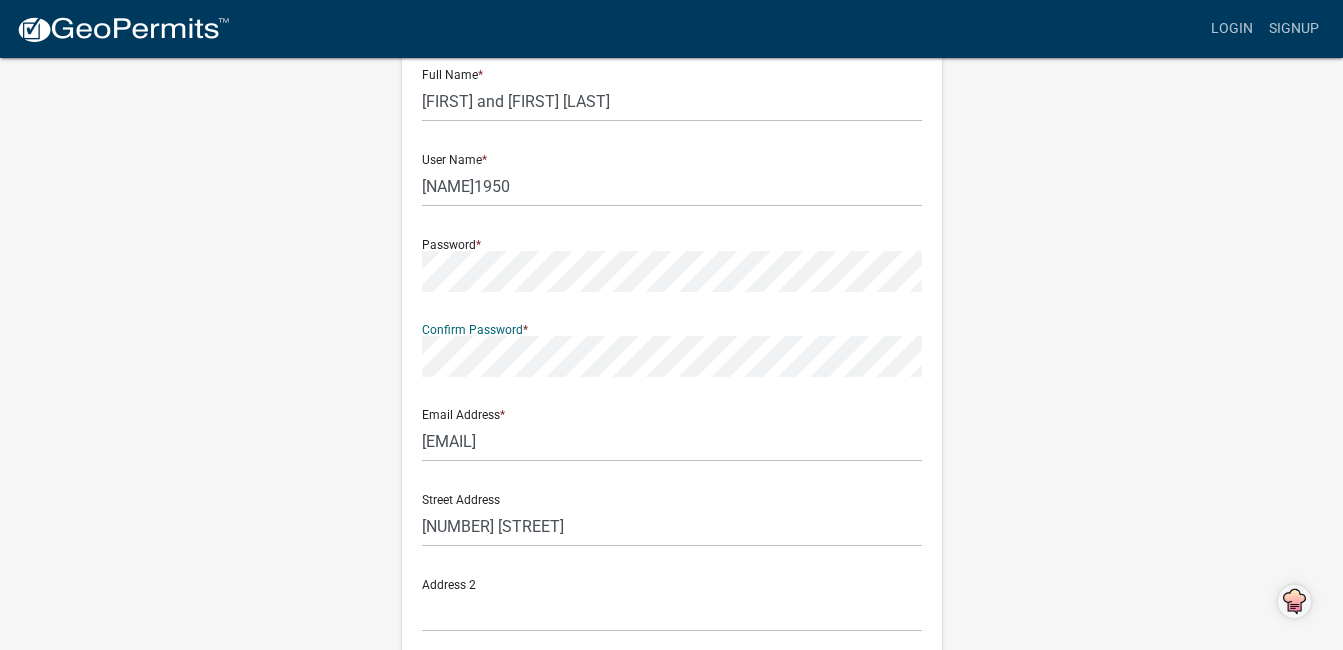 scroll, scrollTop: 119, scrollLeft: 0, axis: vertical 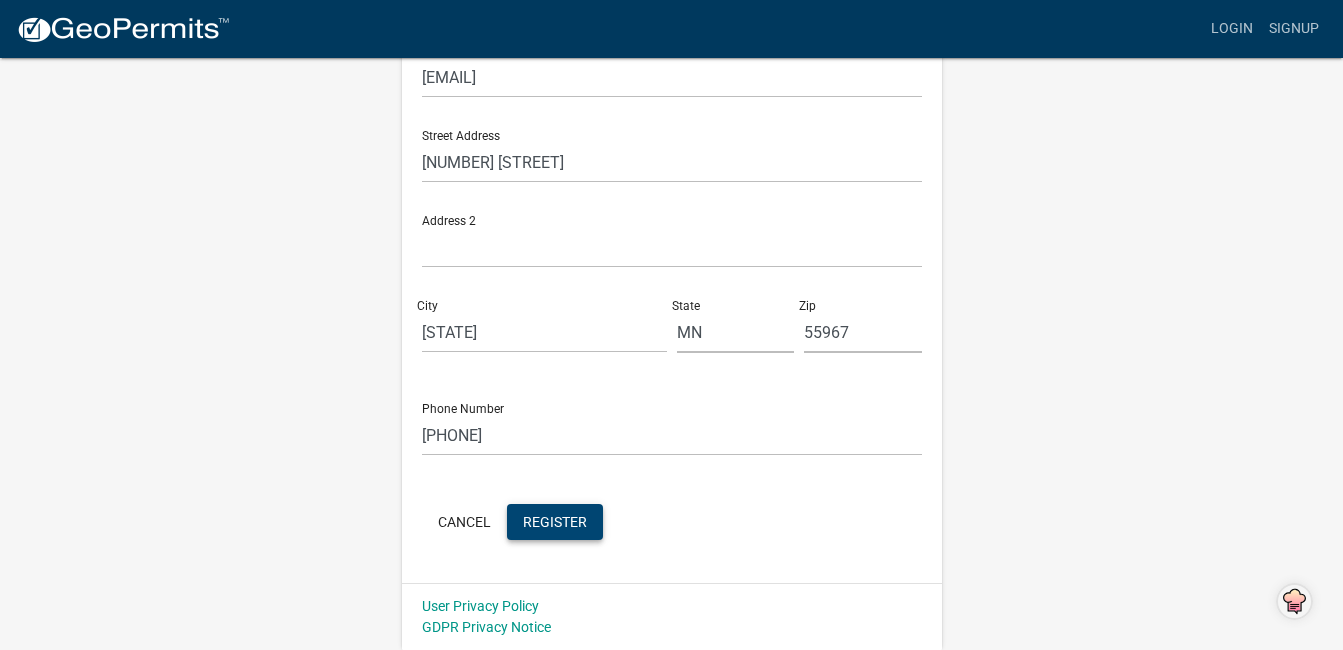 click on "Register" 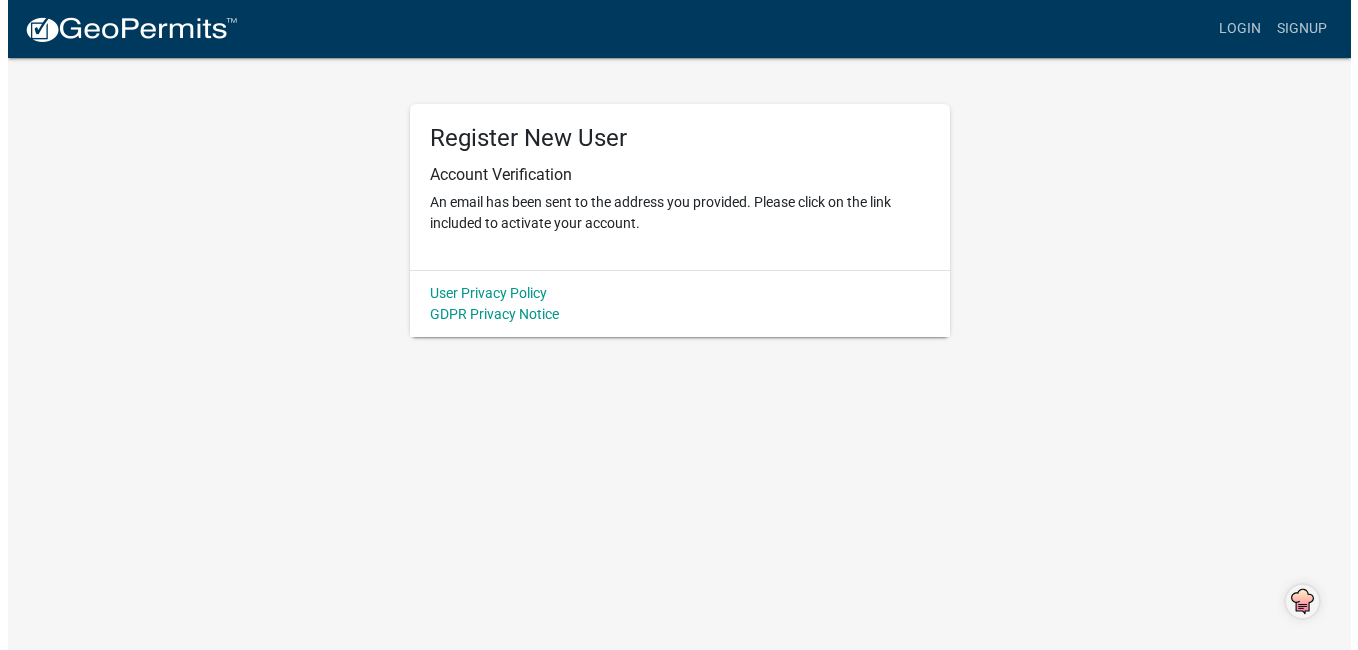 scroll, scrollTop: 0, scrollLeft: 0, axis: both 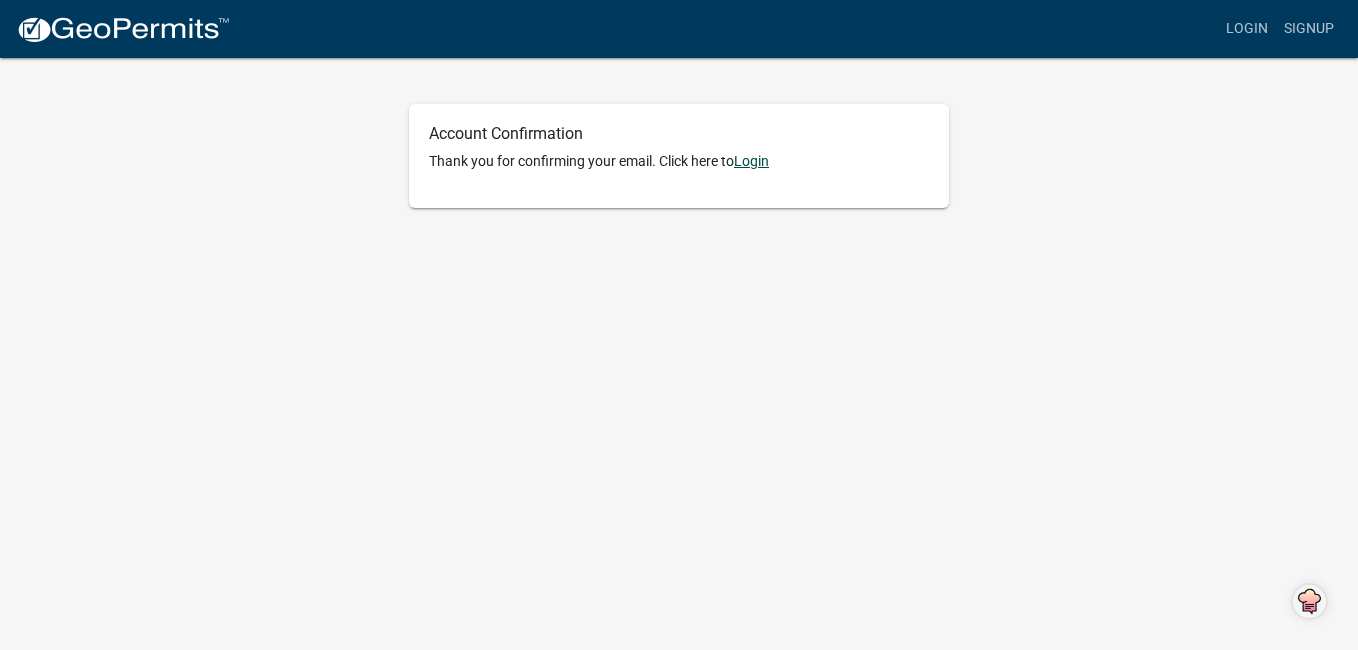 click on "Login" 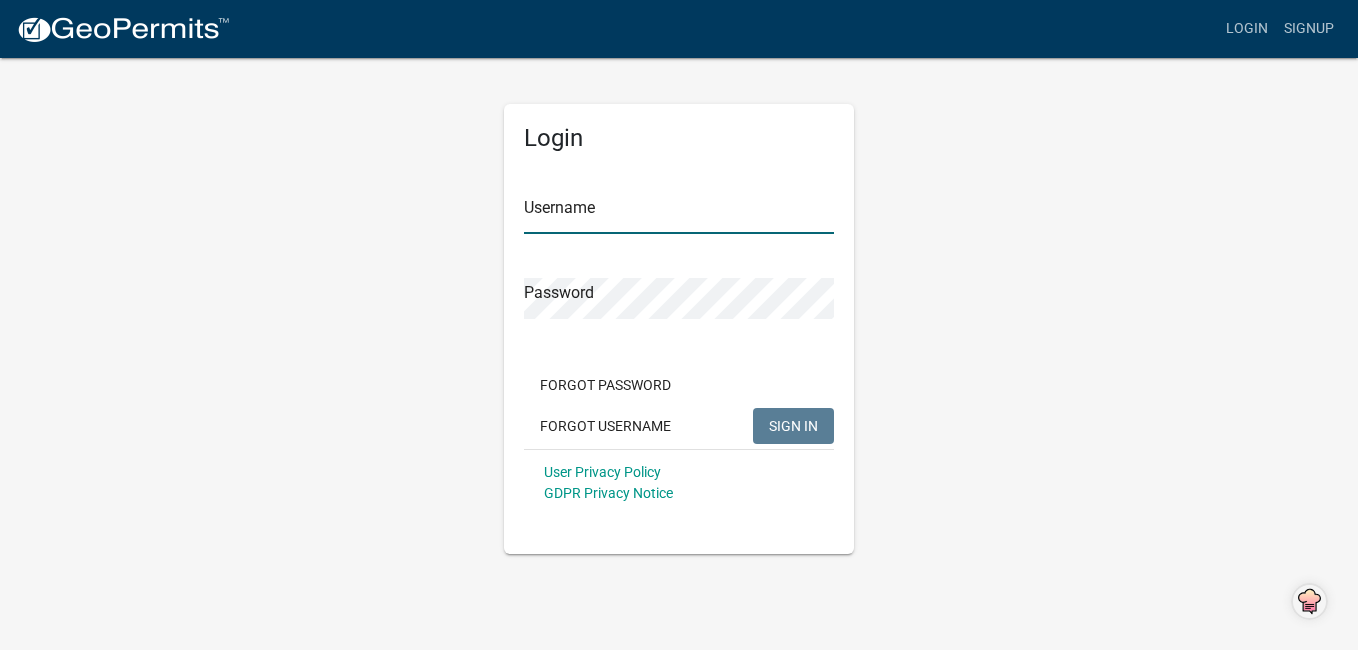 click on "Username" at bounding box center (679, 213) 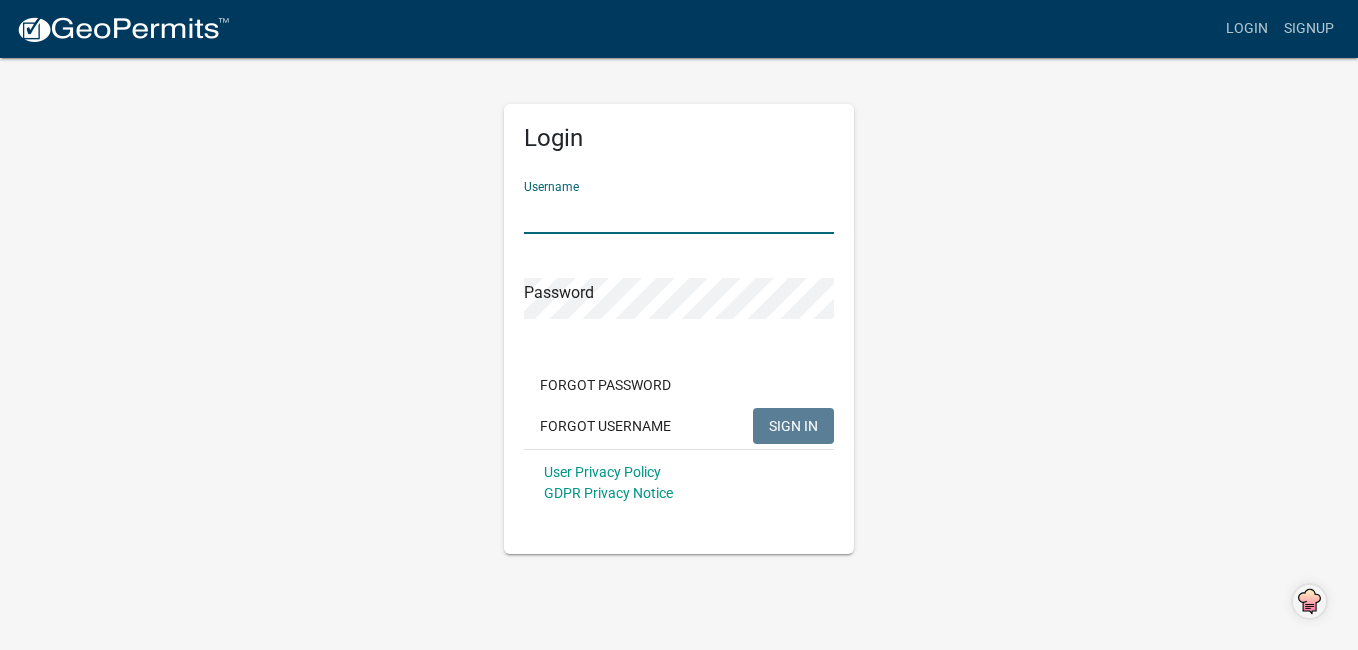 type on "[USERNAME]" 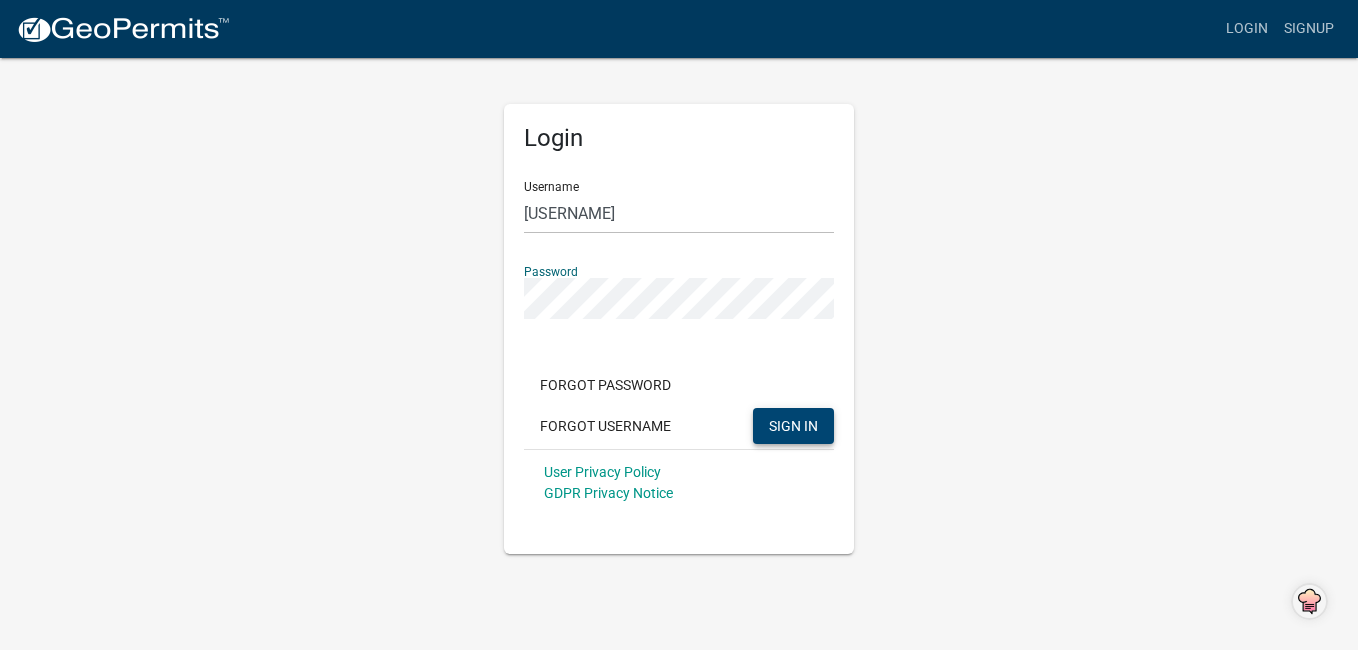 click on "SIGN IN" 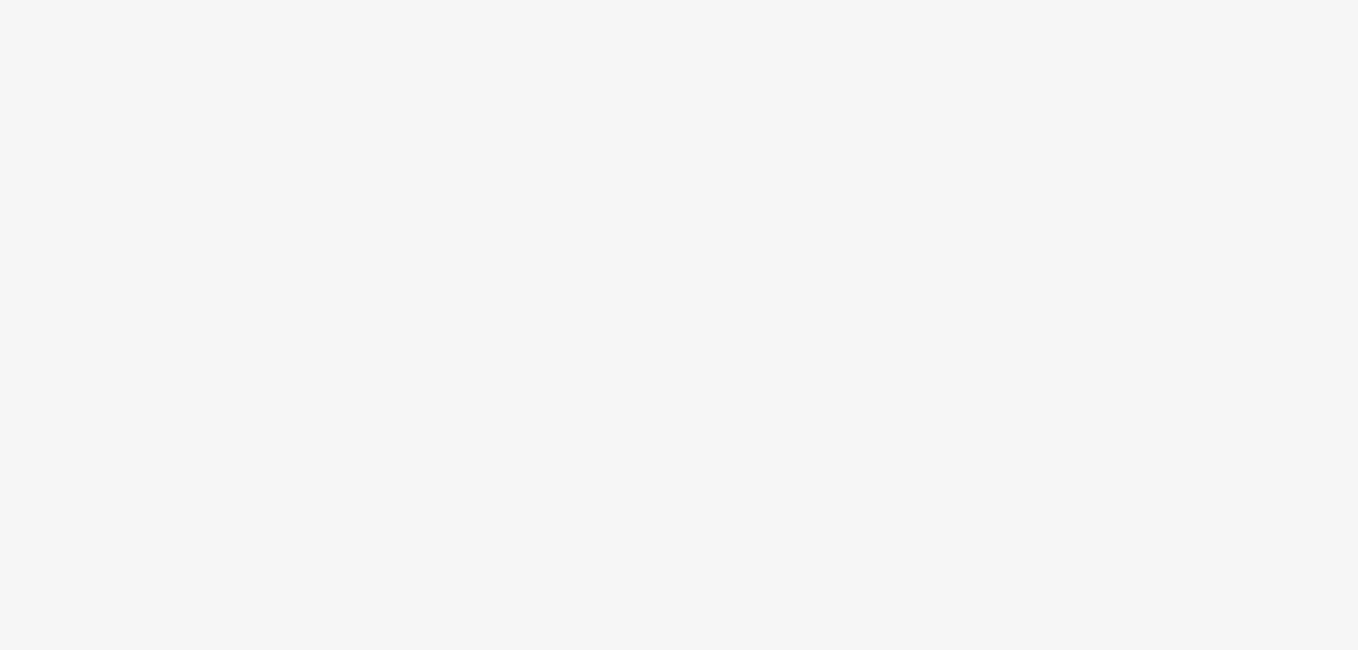 scroll, scrollTop: 0, scrollLeft: 0, axis: both 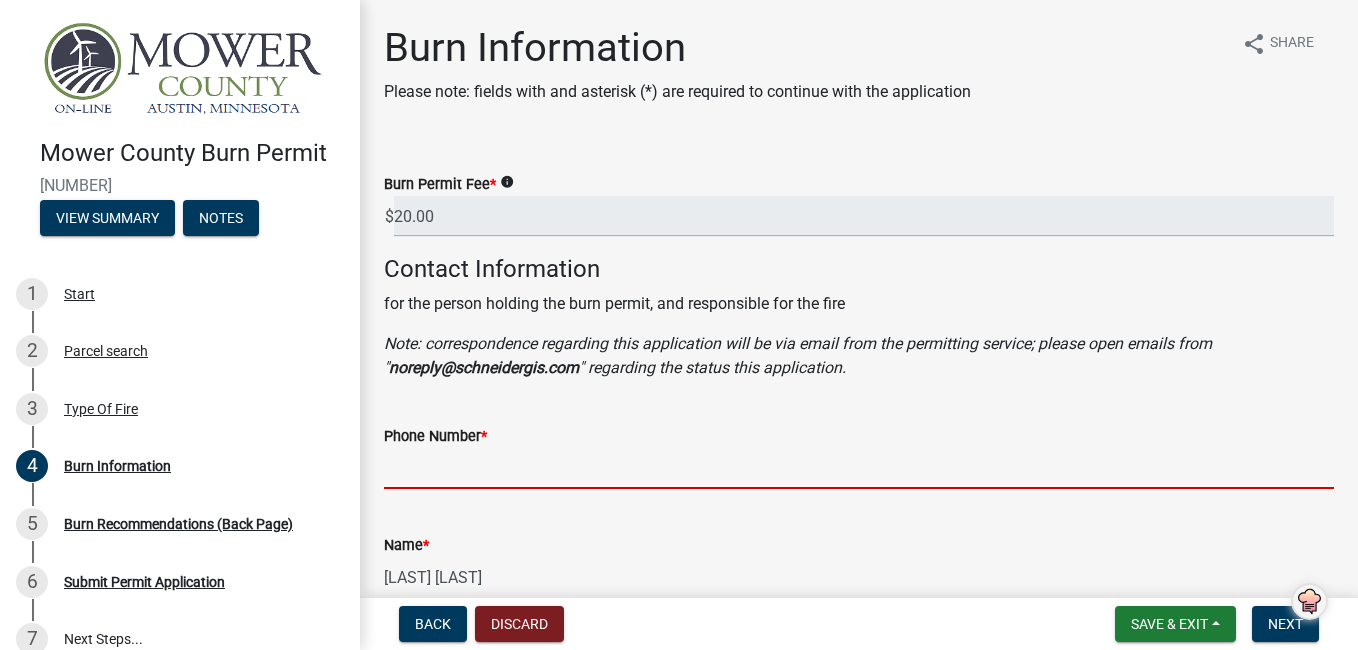 click on "Phone Number  *" at bounding box center (859, 468) 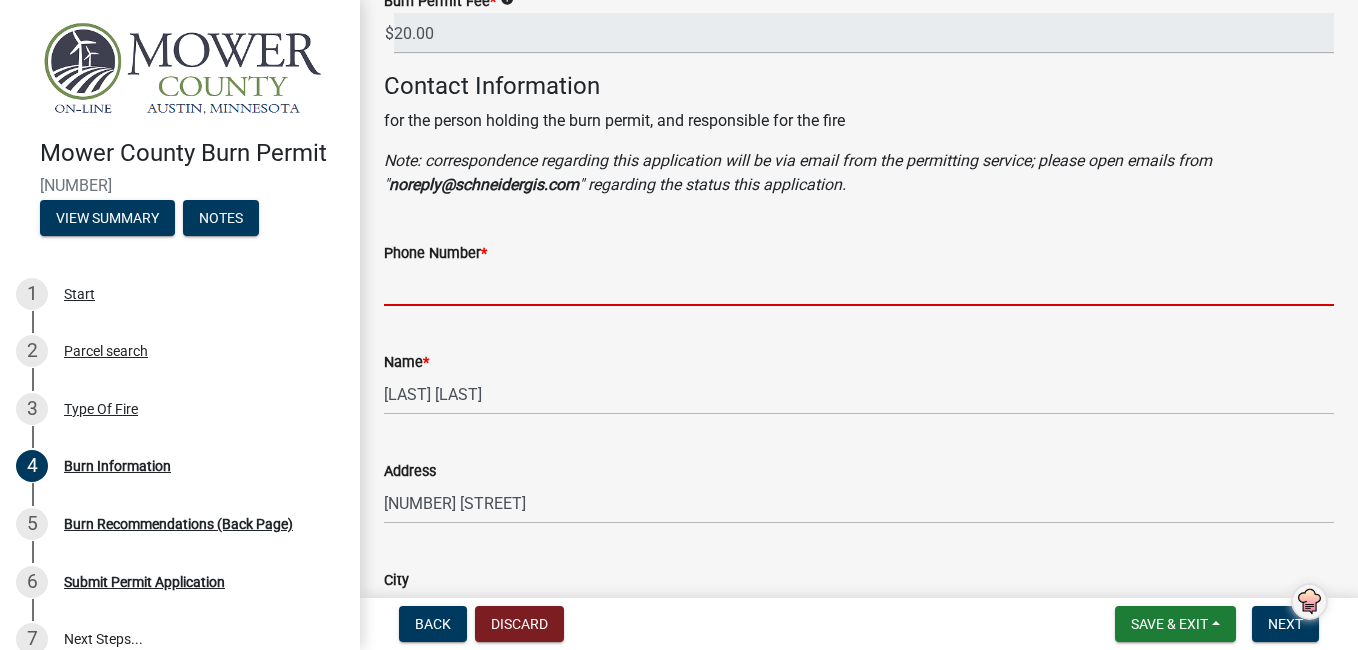 scroll, scrollTop: 212, scrollLeft: 0, axis: vertical 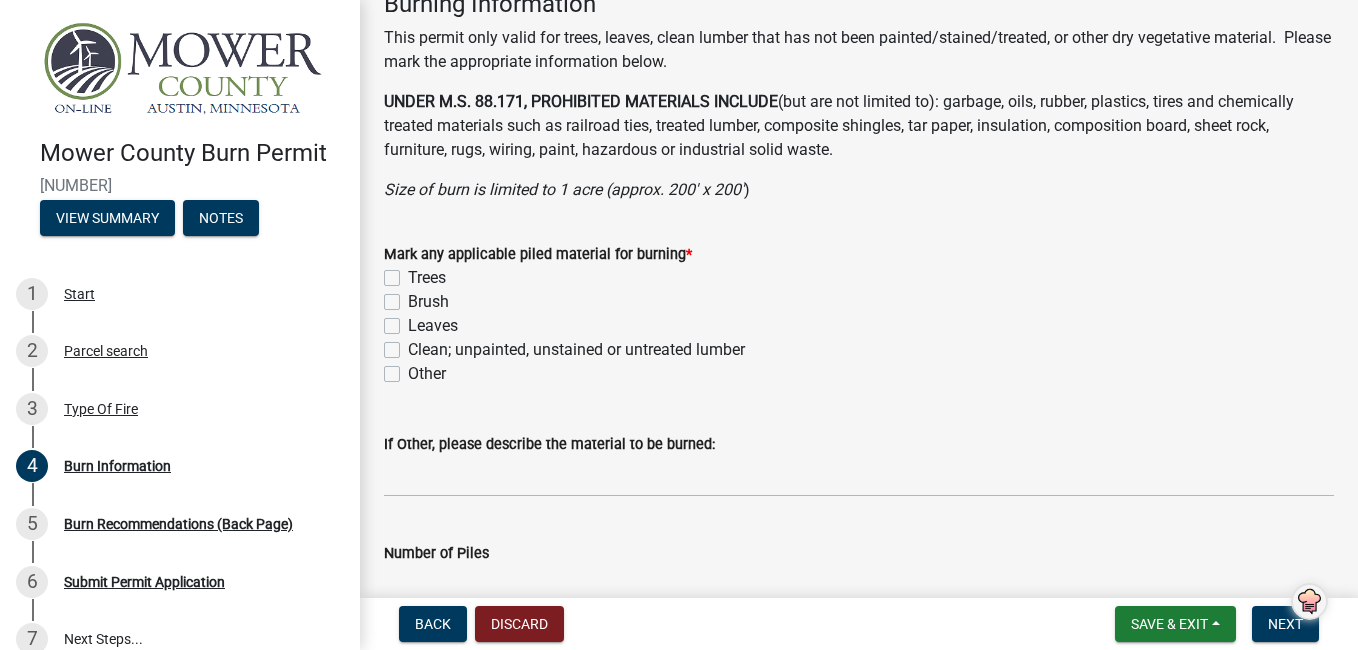 type on "5079516176" 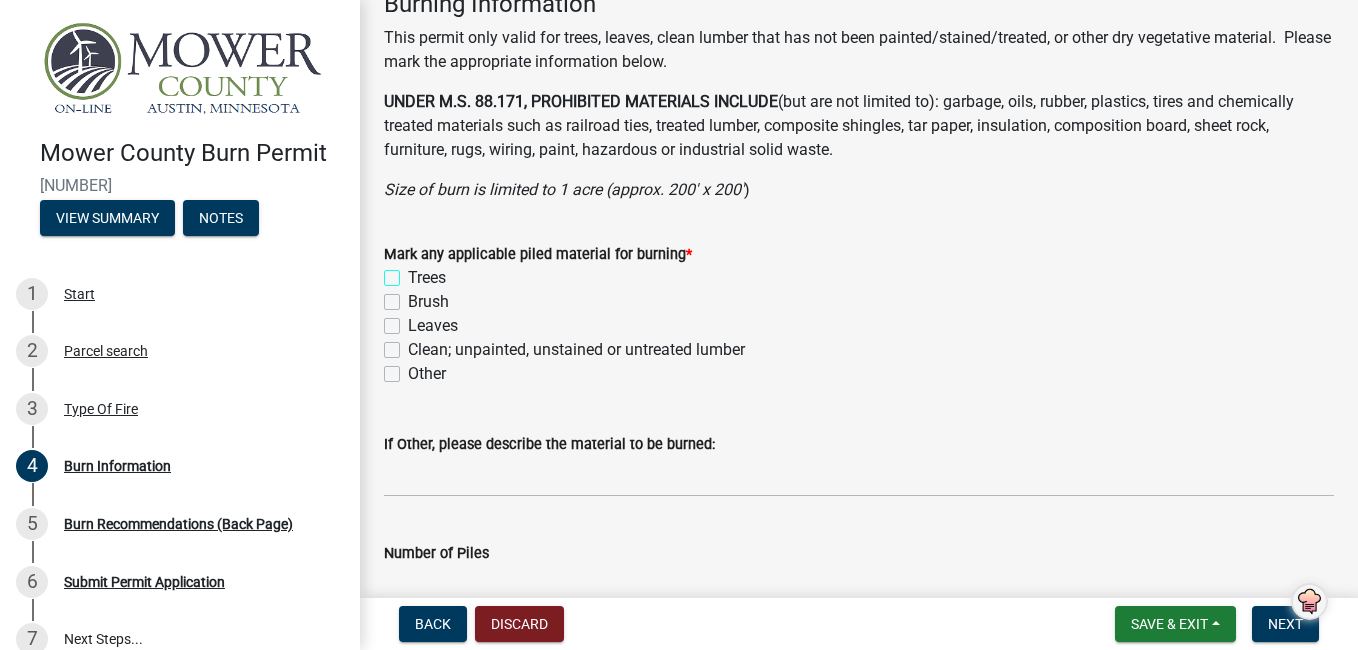 click on "Trees" at bounding box center [414, 272] 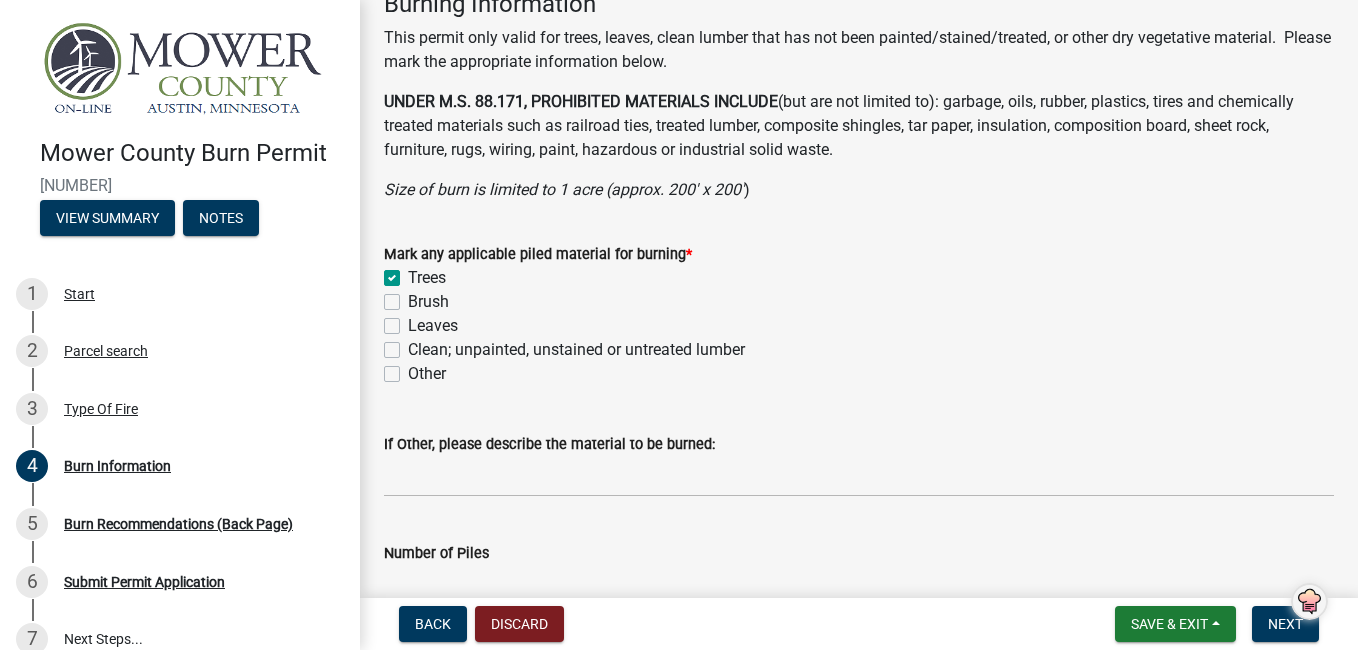 checkbox on "true" 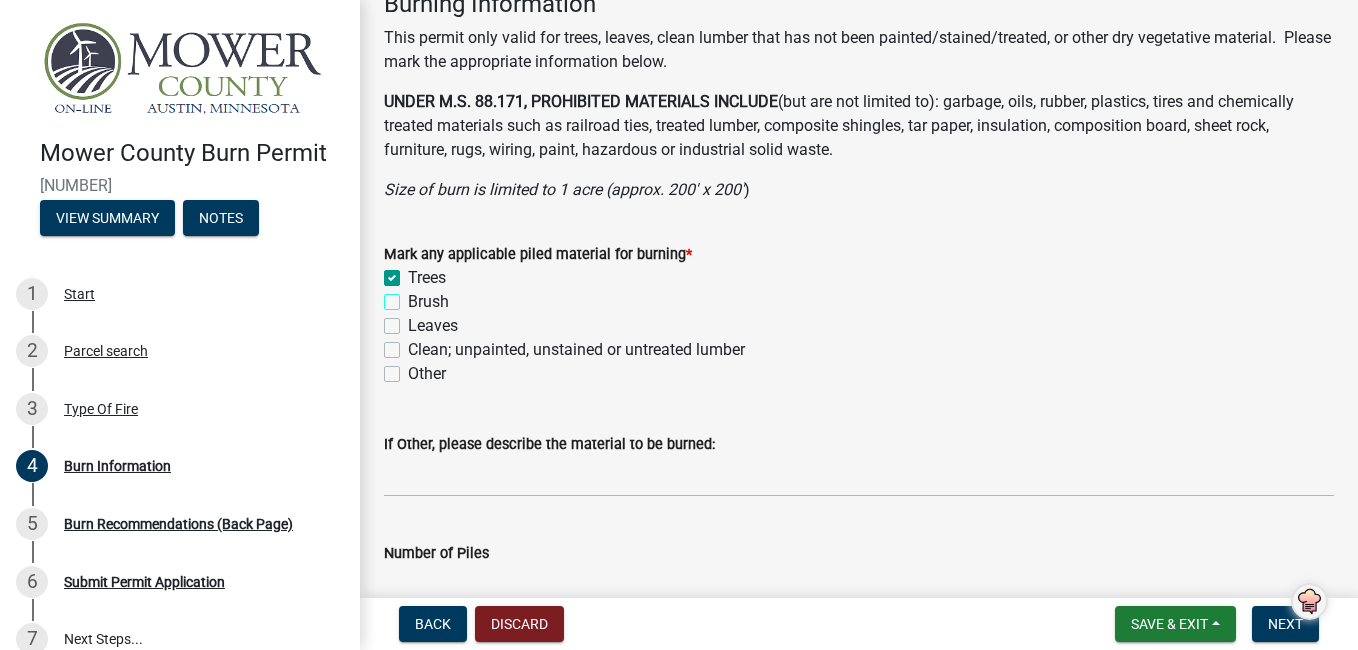 click on "Brush" at bounding box center [414, 296] 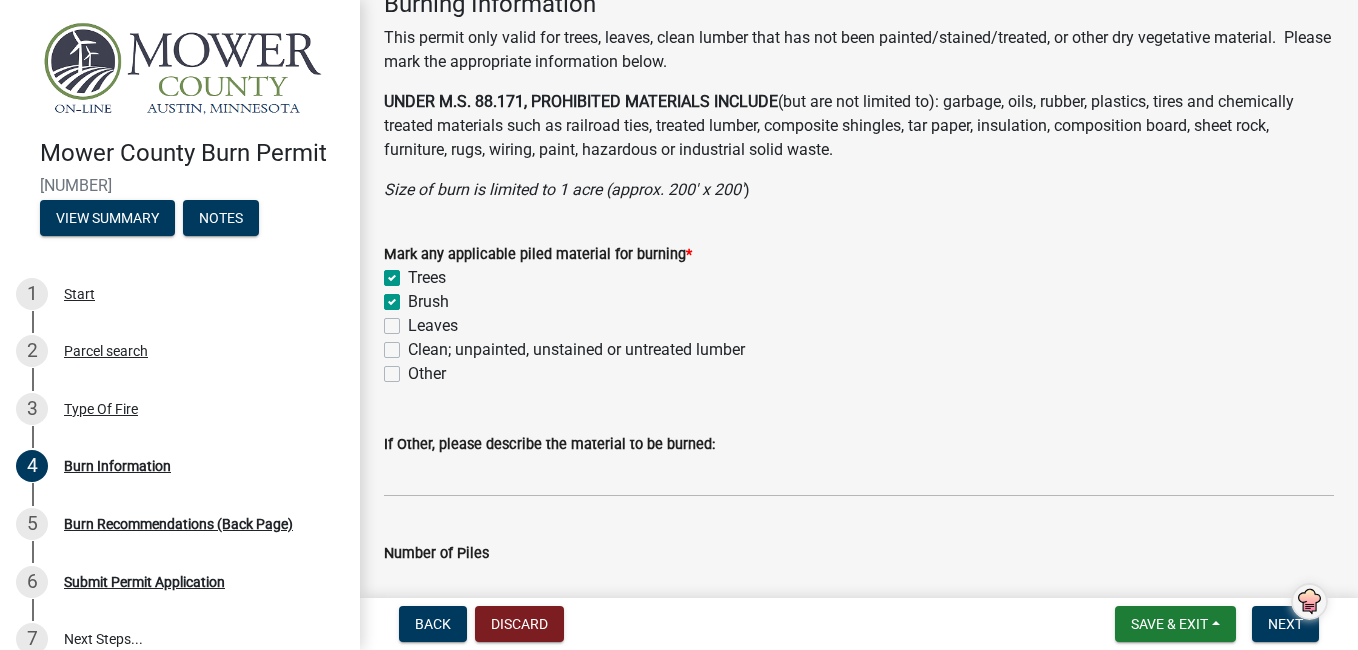 checkbox on "true" 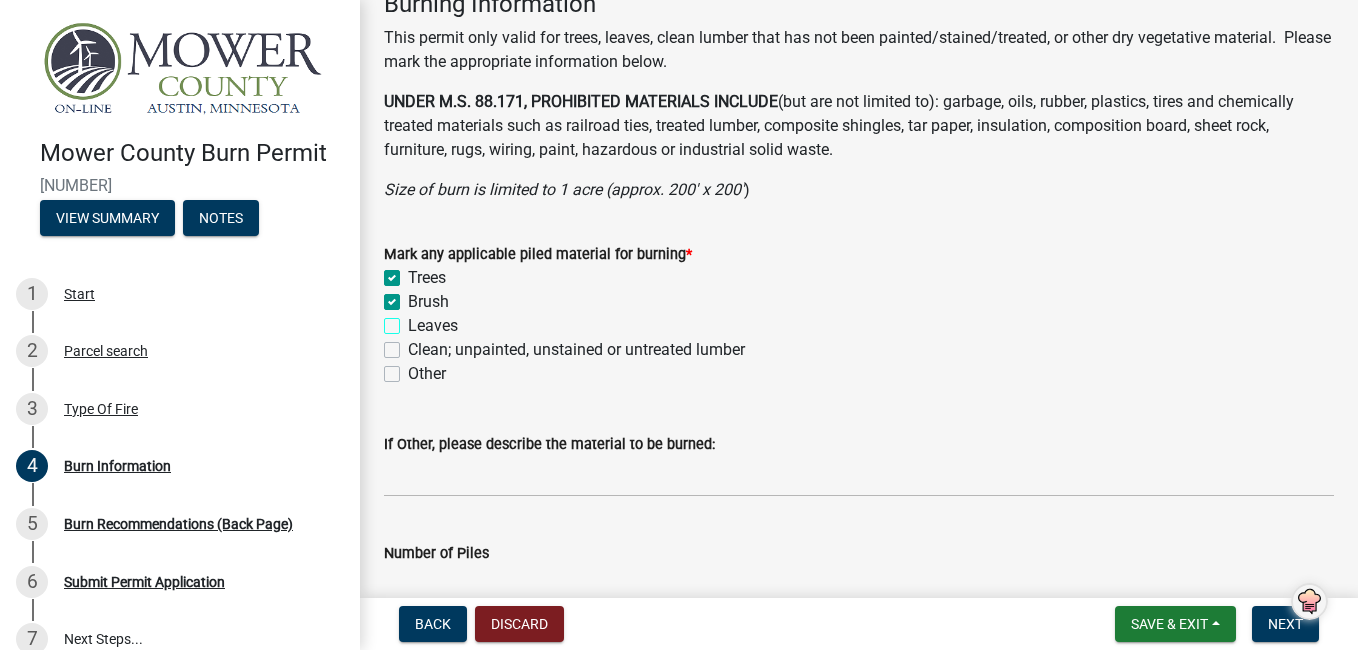 click on "Leaves" at bounding box center (414, 320) 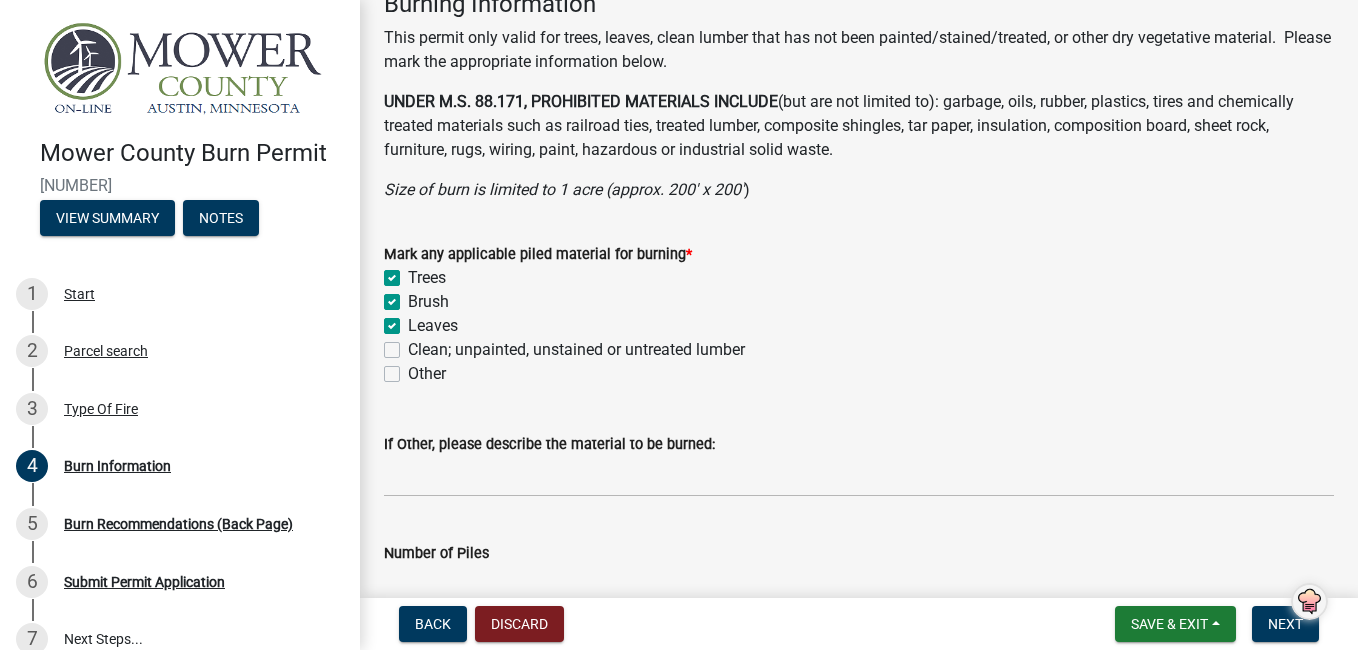 checkbox on "true" 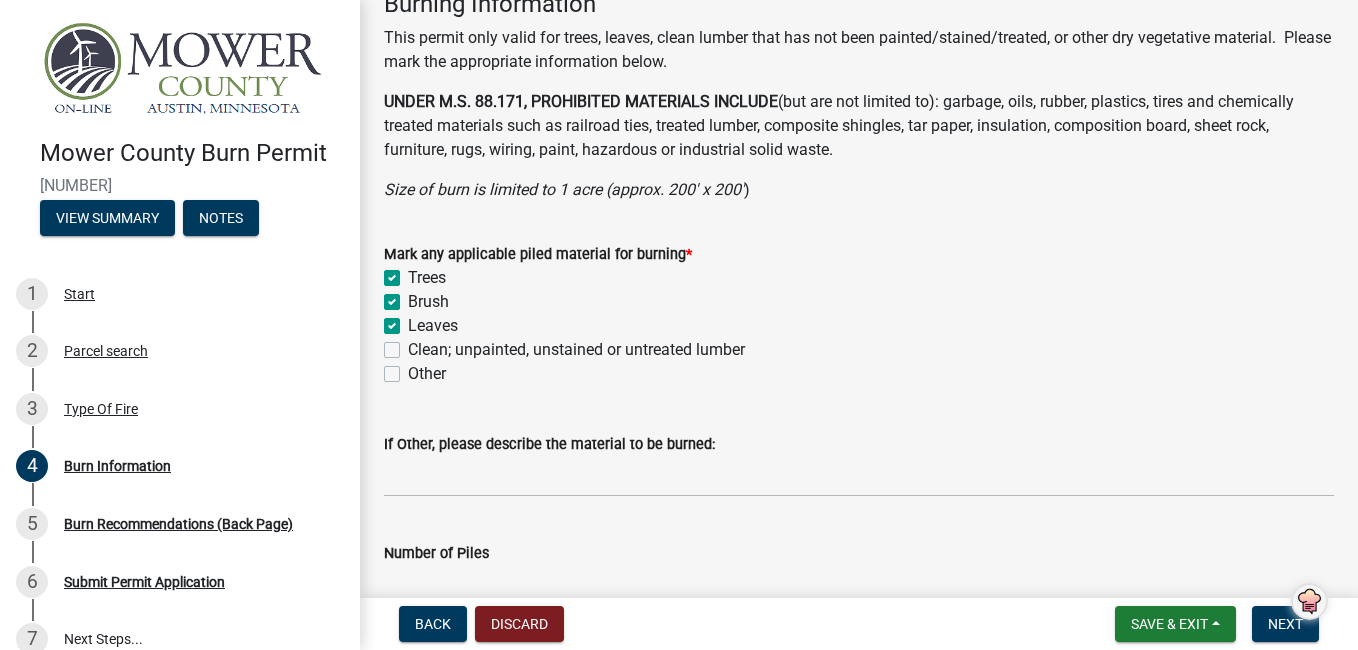 click on "Clean; unpainted, unstained or untreated lumber" 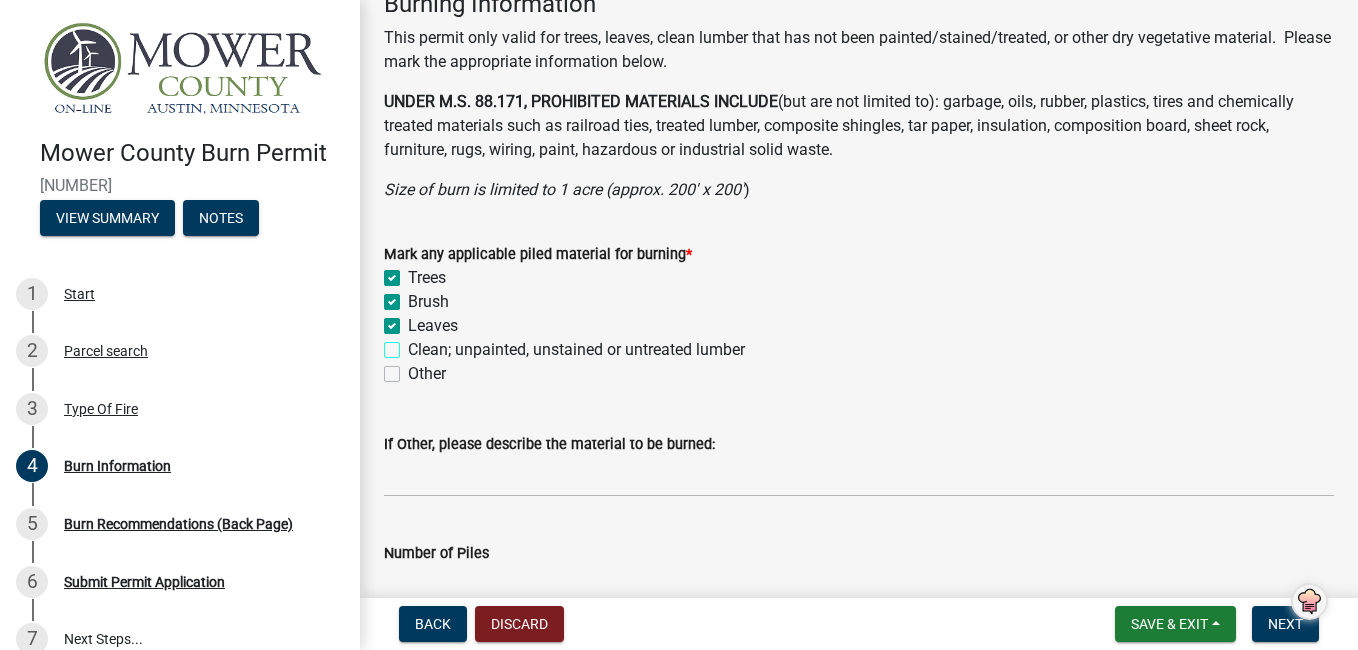 click on "Clean; unpainted, unstained or untreated lumber" at bounding box center (414, 344) 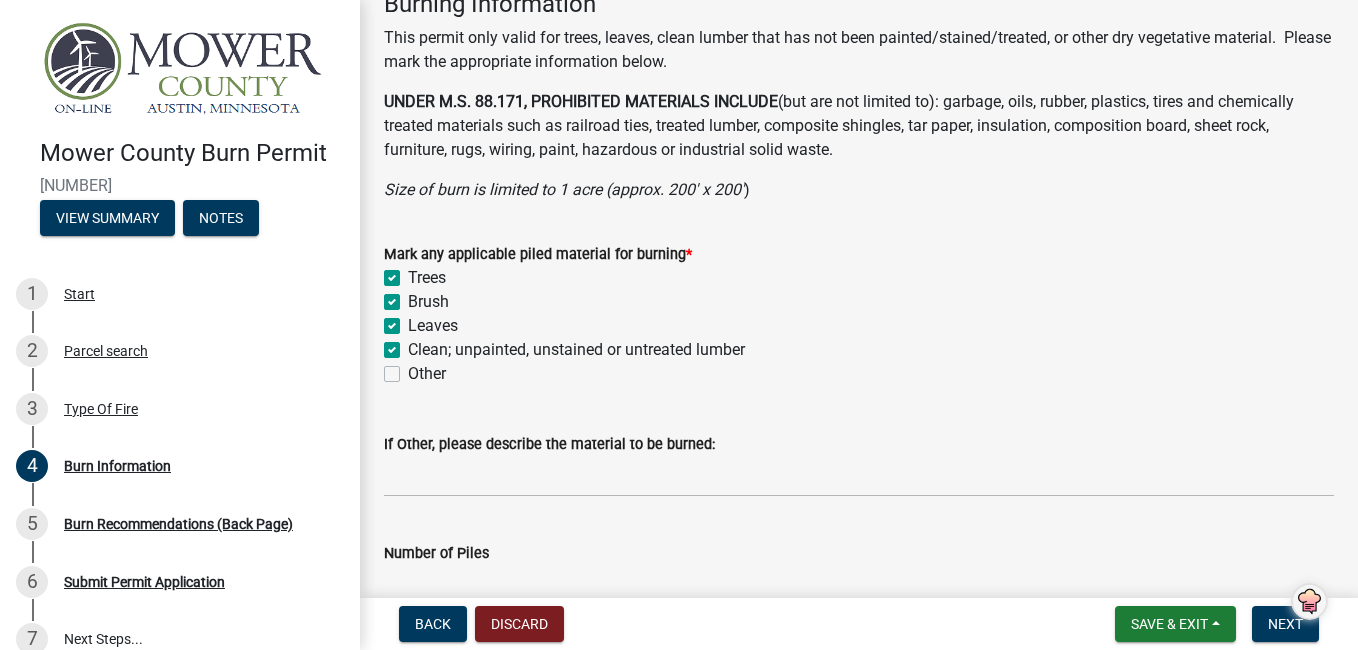 checkbox on "true" 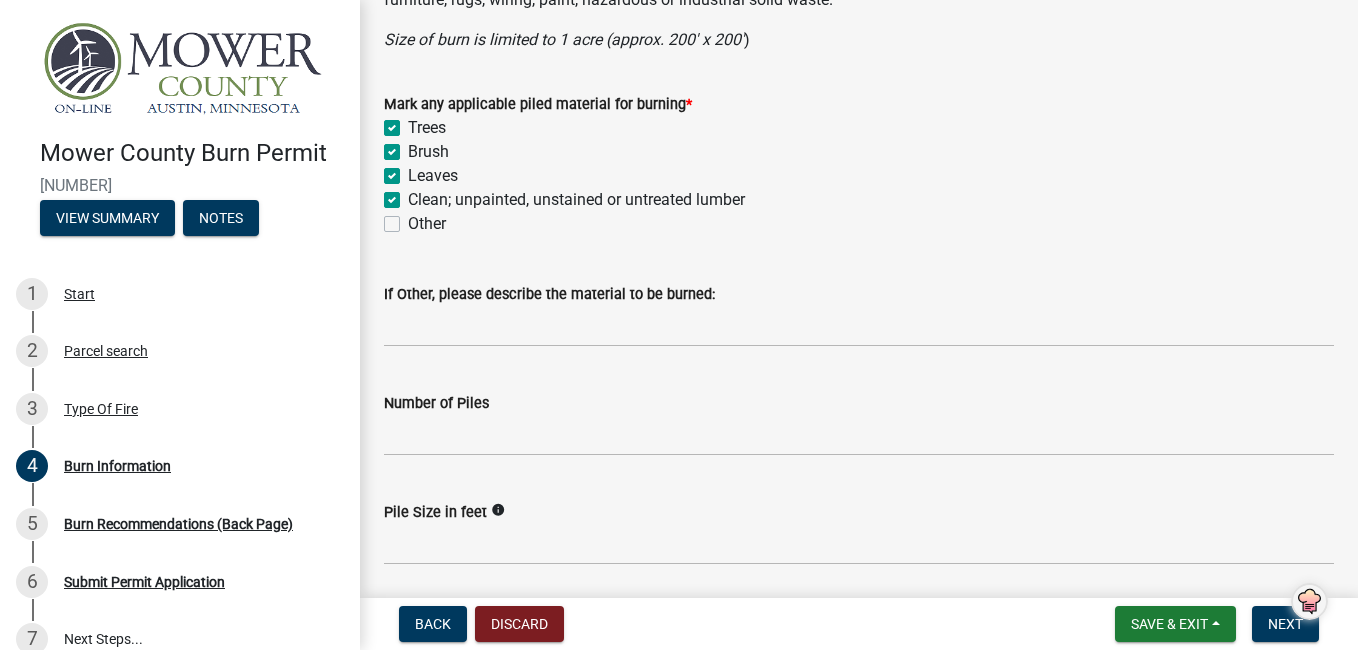 scroll, scrollTop: 1702, scrollLeft: 0, axis: vertical 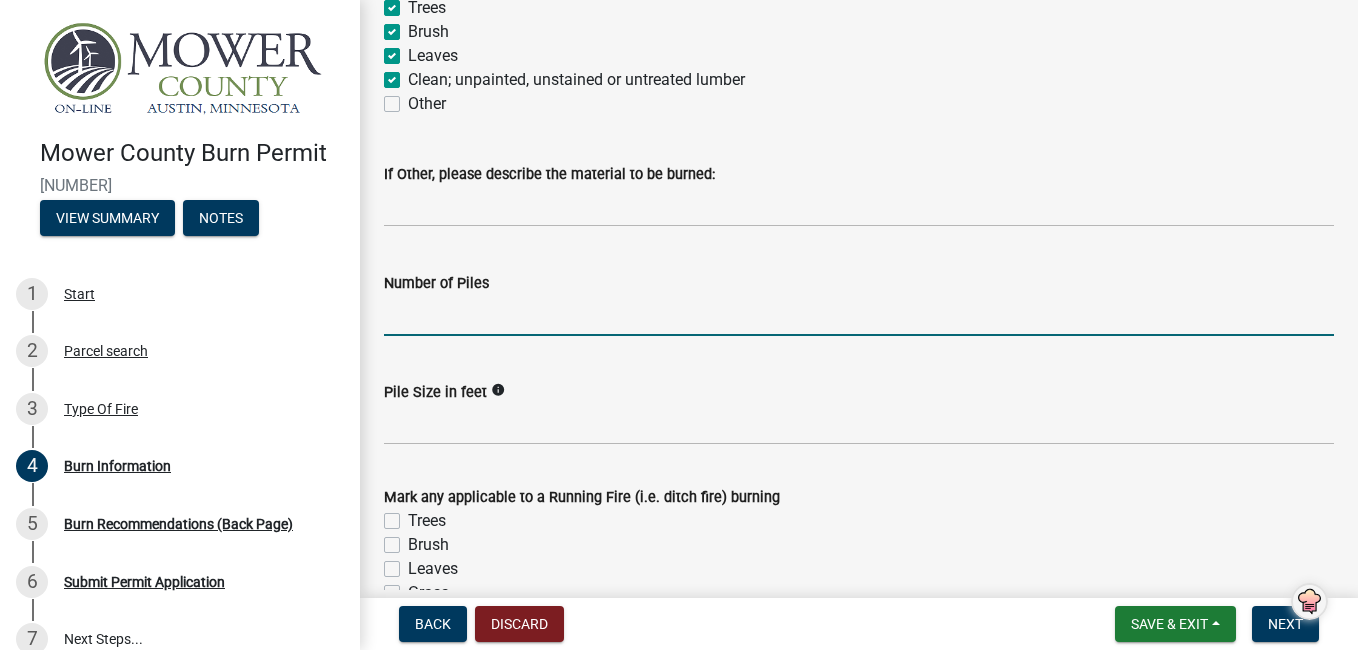 click on "Number of Piles" at bounding box center [859, 315] 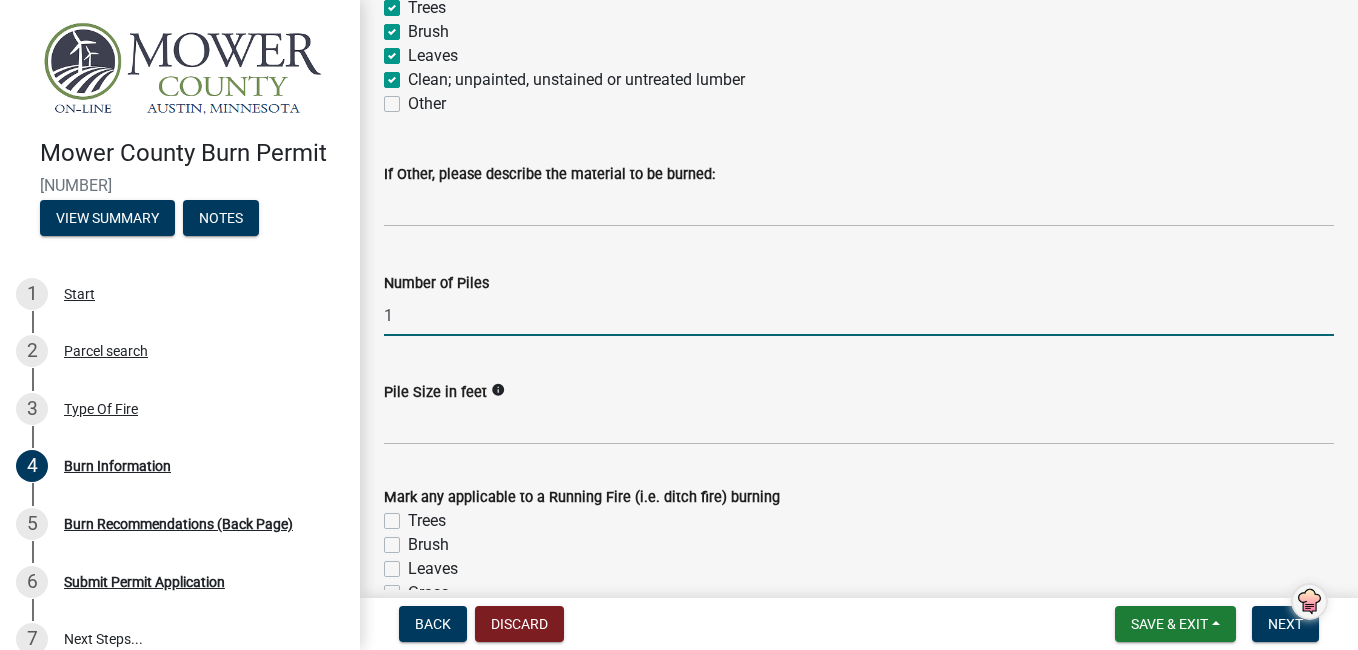 type on "1" 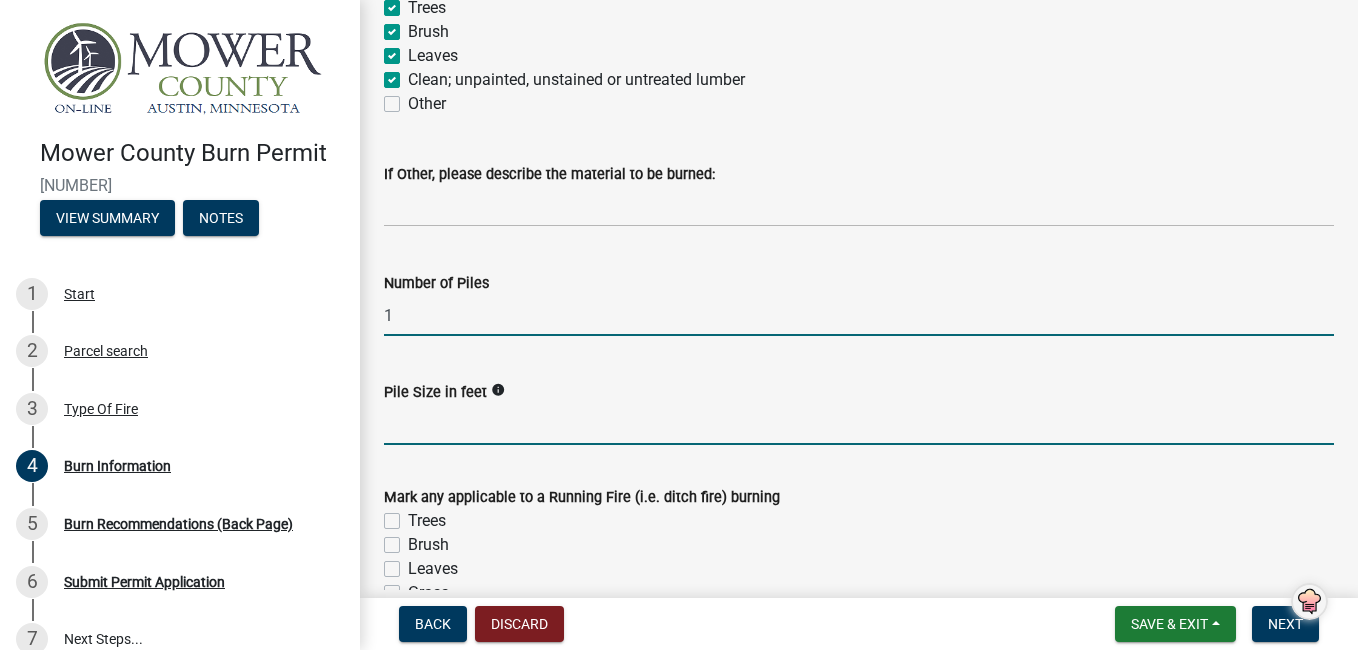 click on "Pile Size in feet" at bounding box center (859, 424) 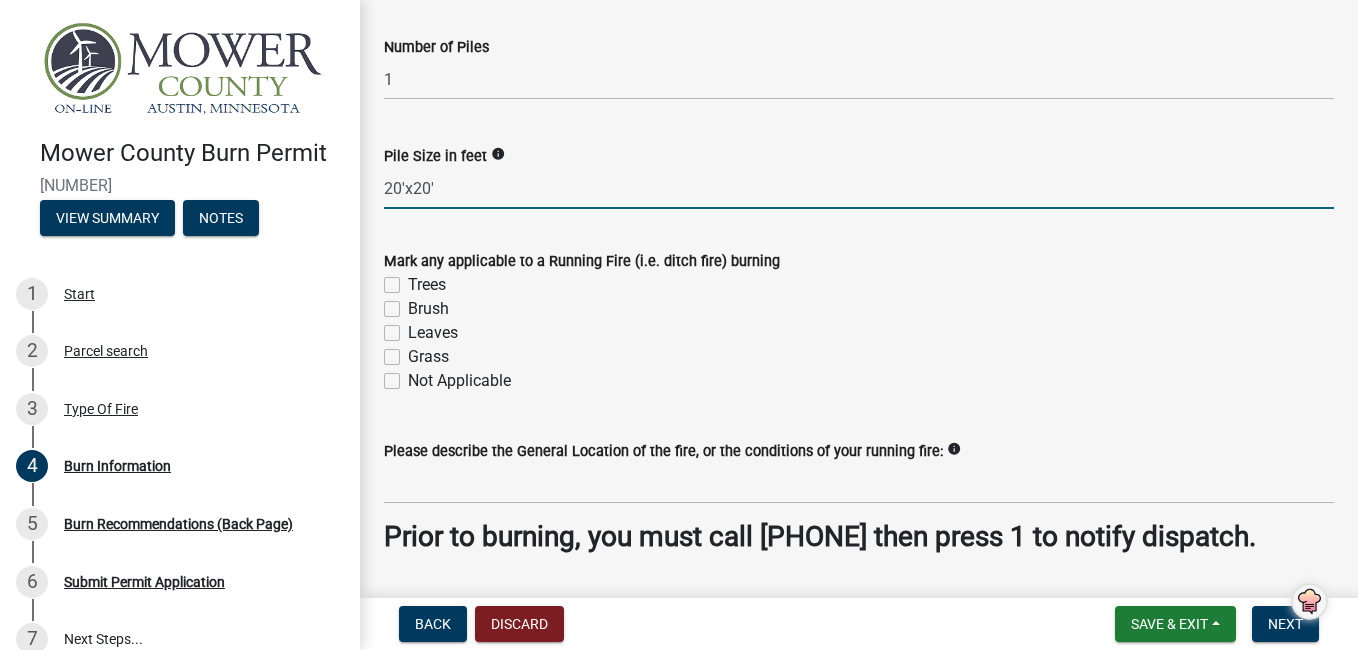 scroll, scrollTop: 1967, scrollLeft: 0, axis: vertical 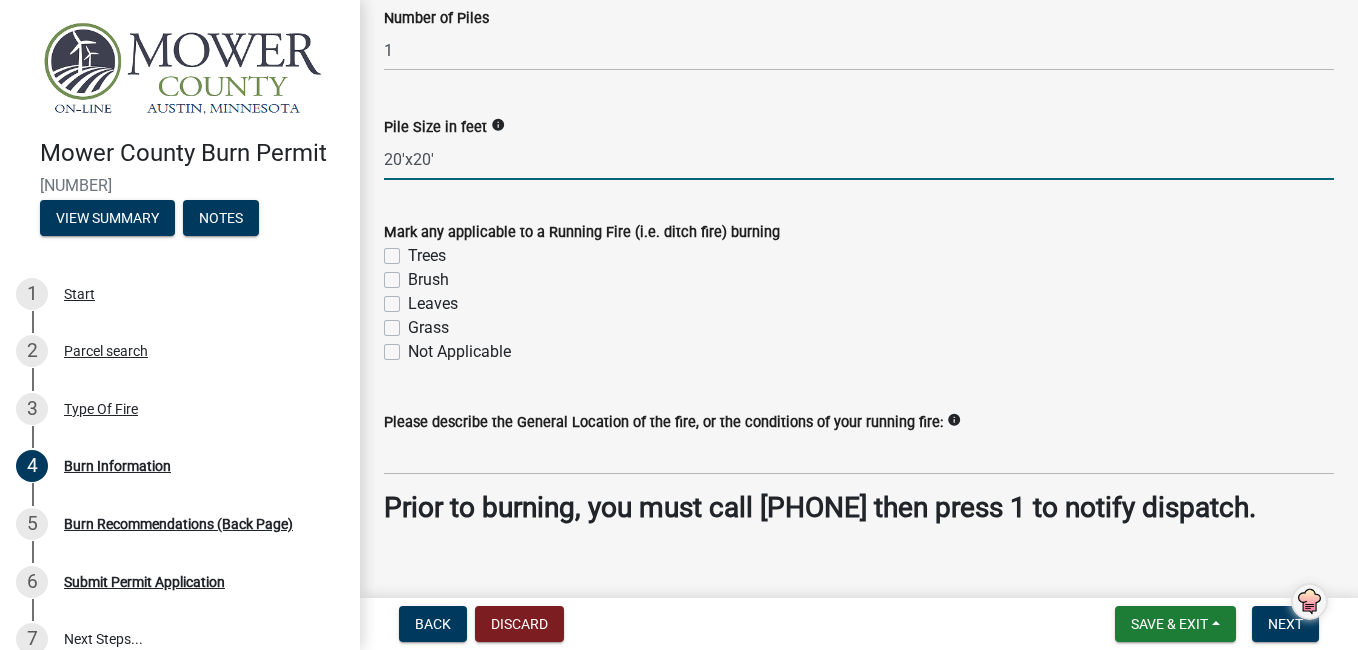 type on "20'x20'" 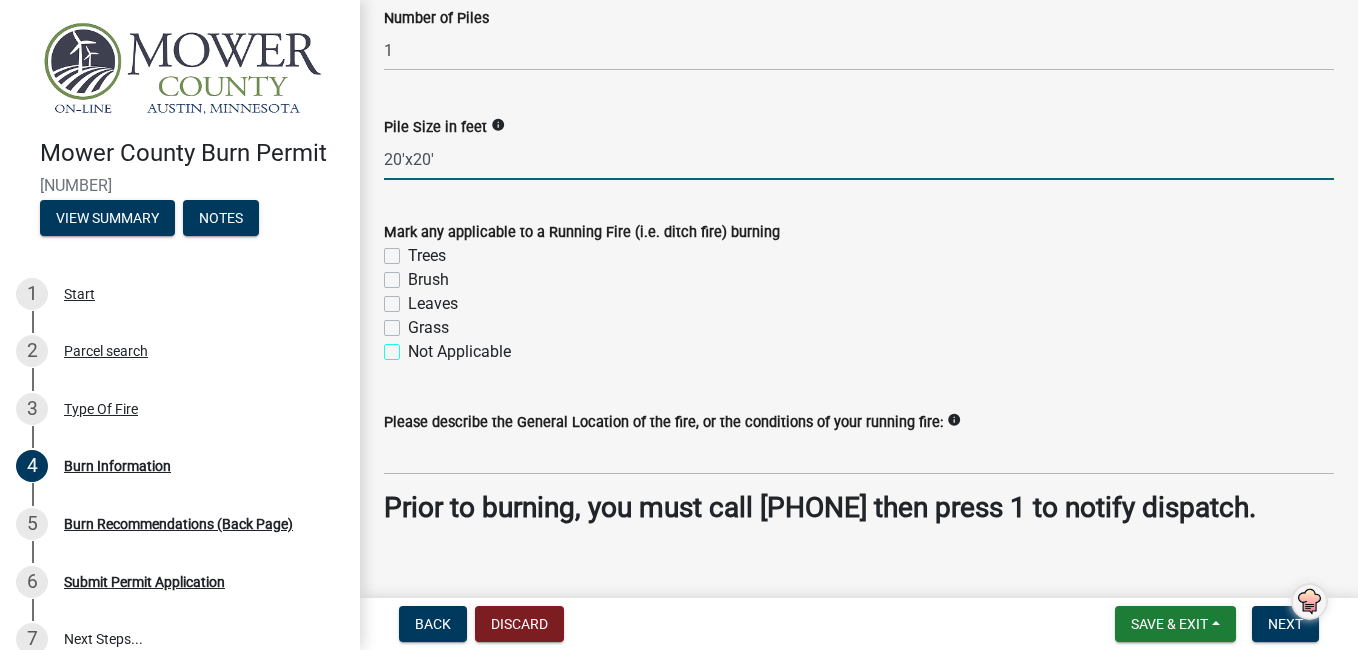 click on "Not Applicable" at bounding box center (414, 346) 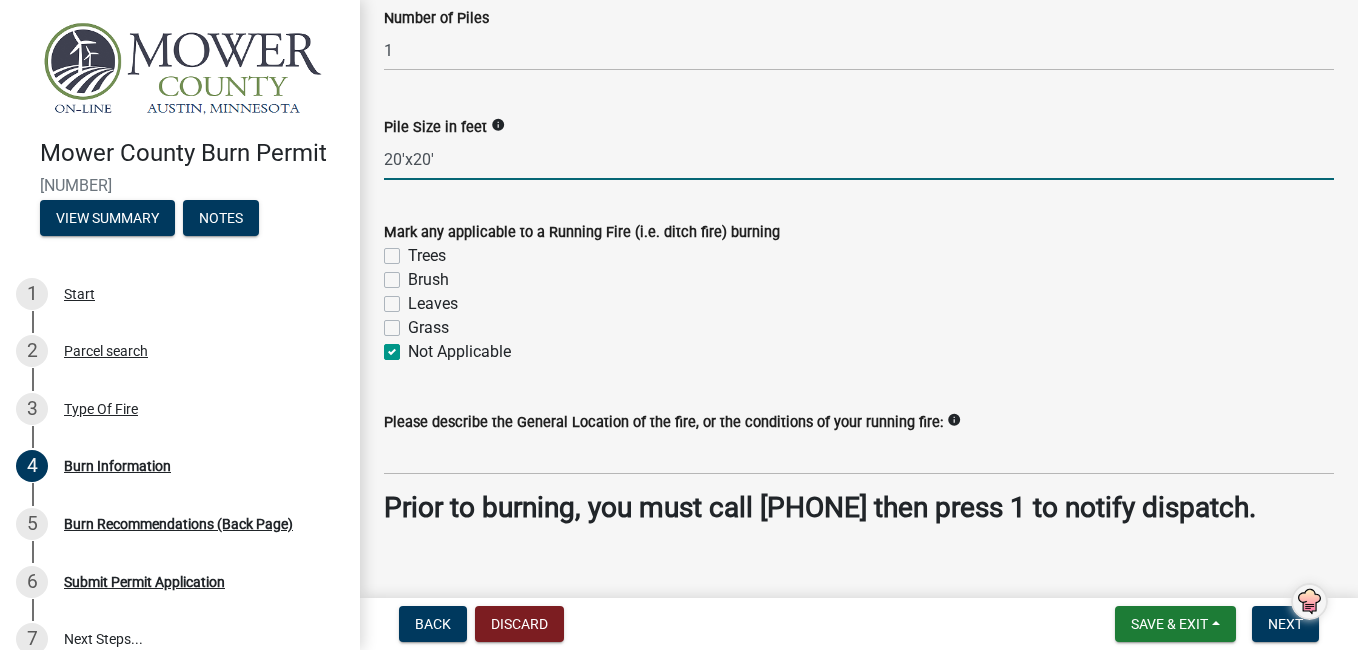 checkbox on "false" 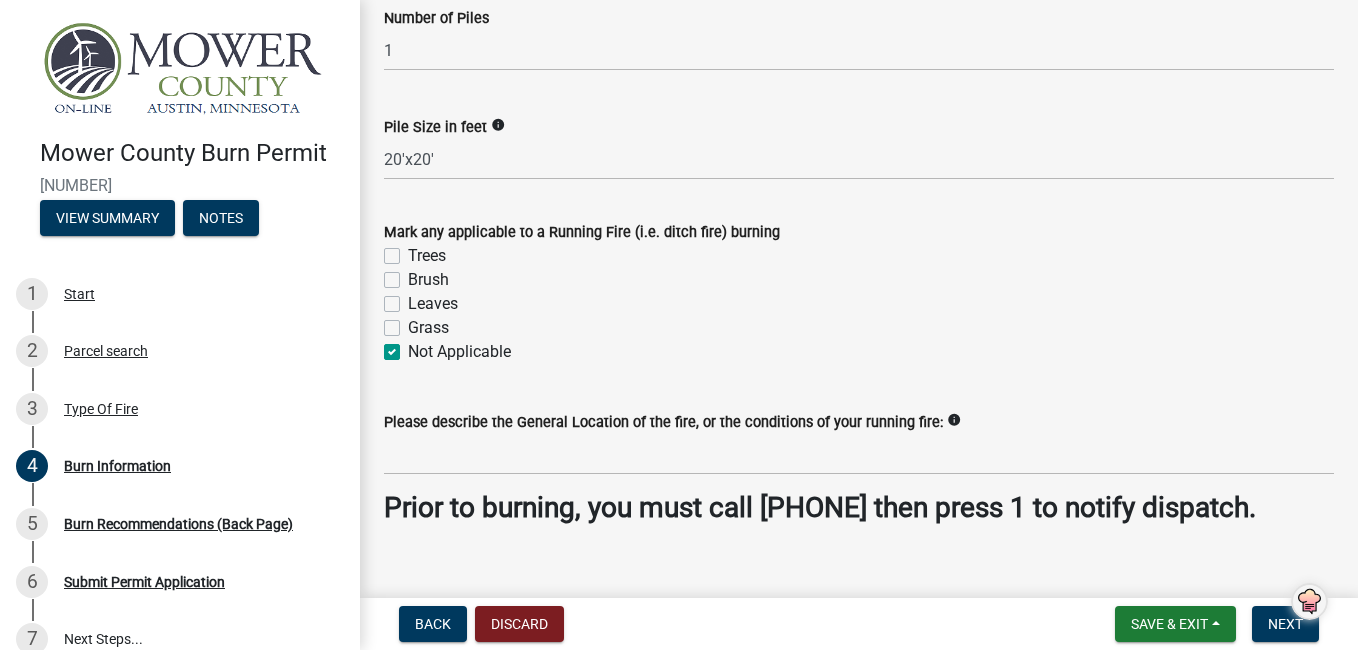 scroll, scrollTop: 2030, scrollLeft: 0, axis: vertical 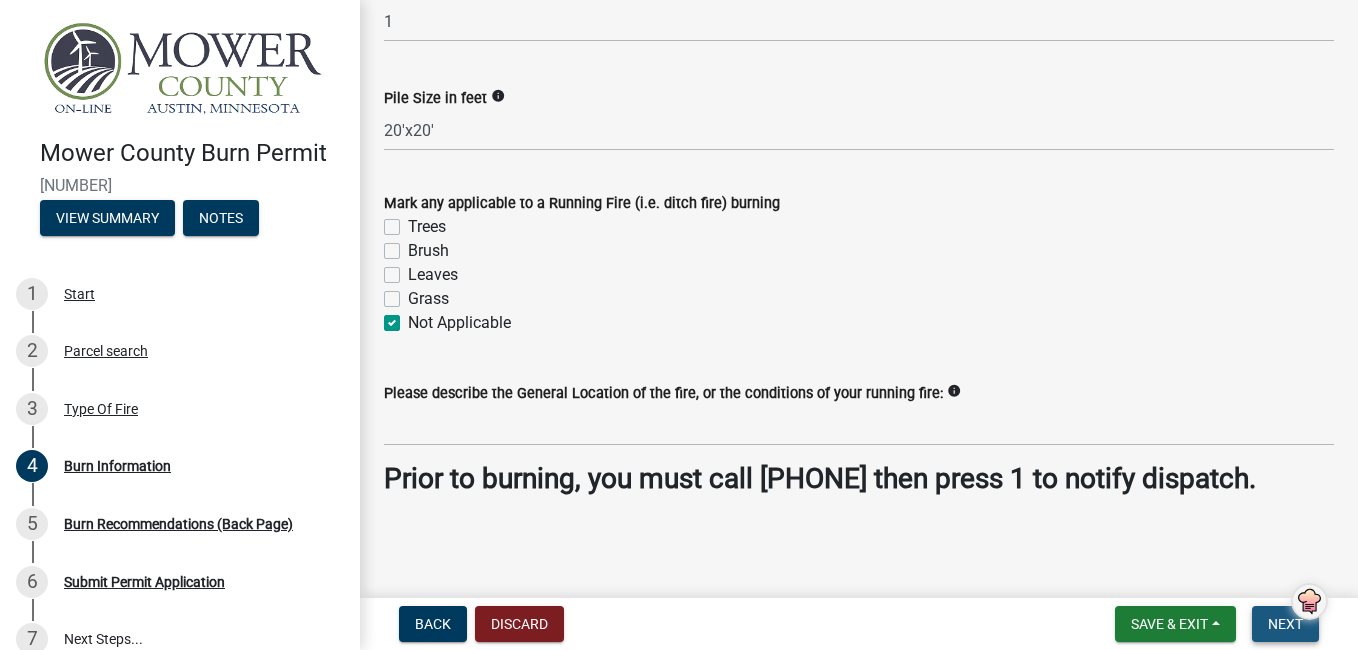 click on "Next" at bounding box center (1285, 624) 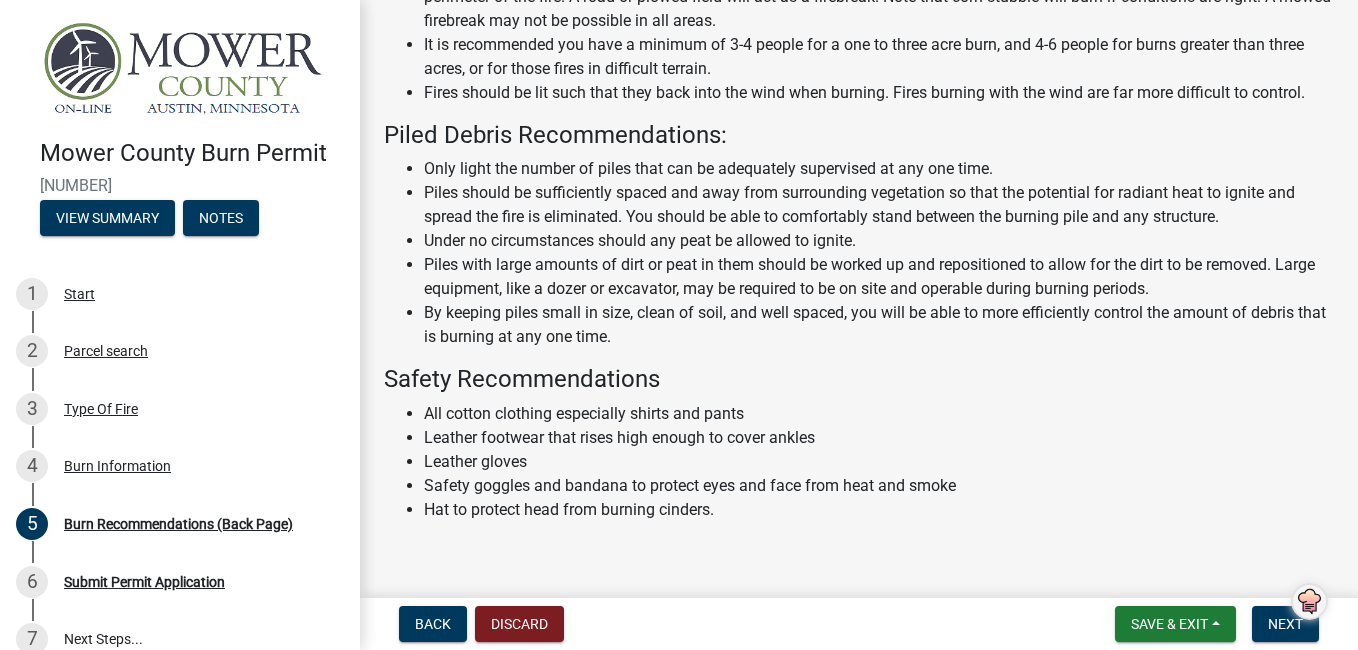 scroll, scrollTop: 507, scrollLeft: 0, axis: vertical 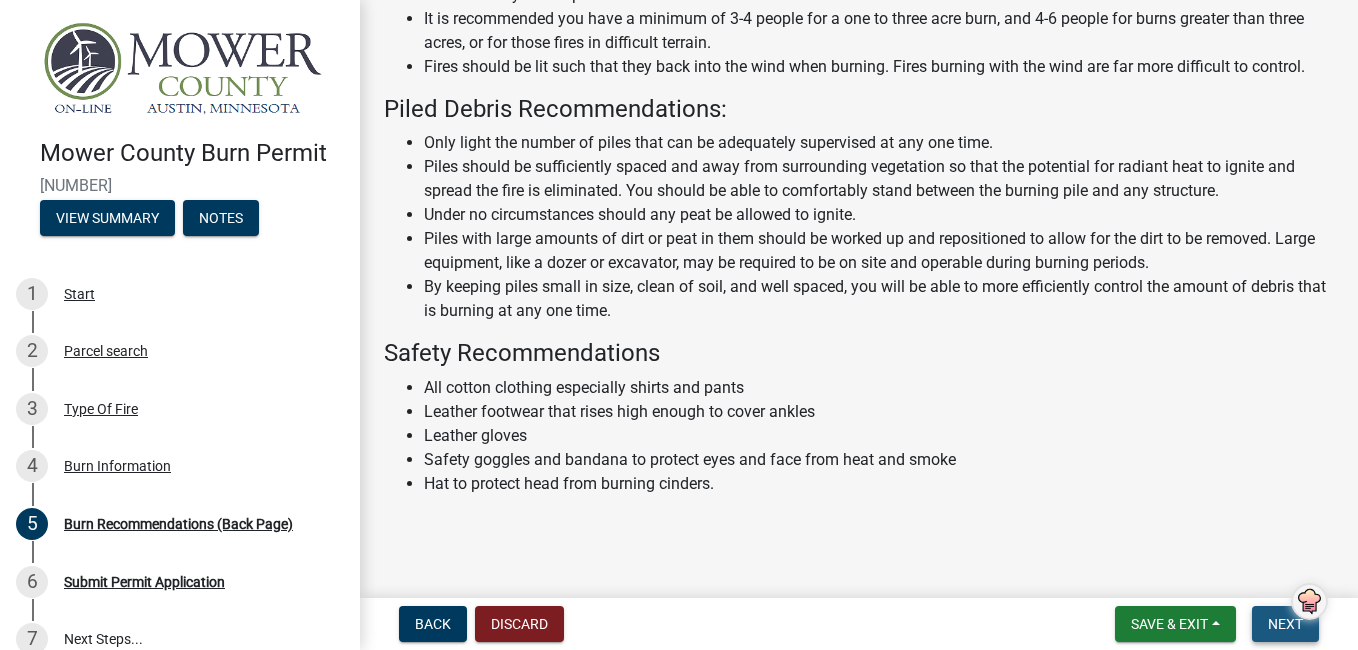 click on "Next" at bounding box center (1285, 624) 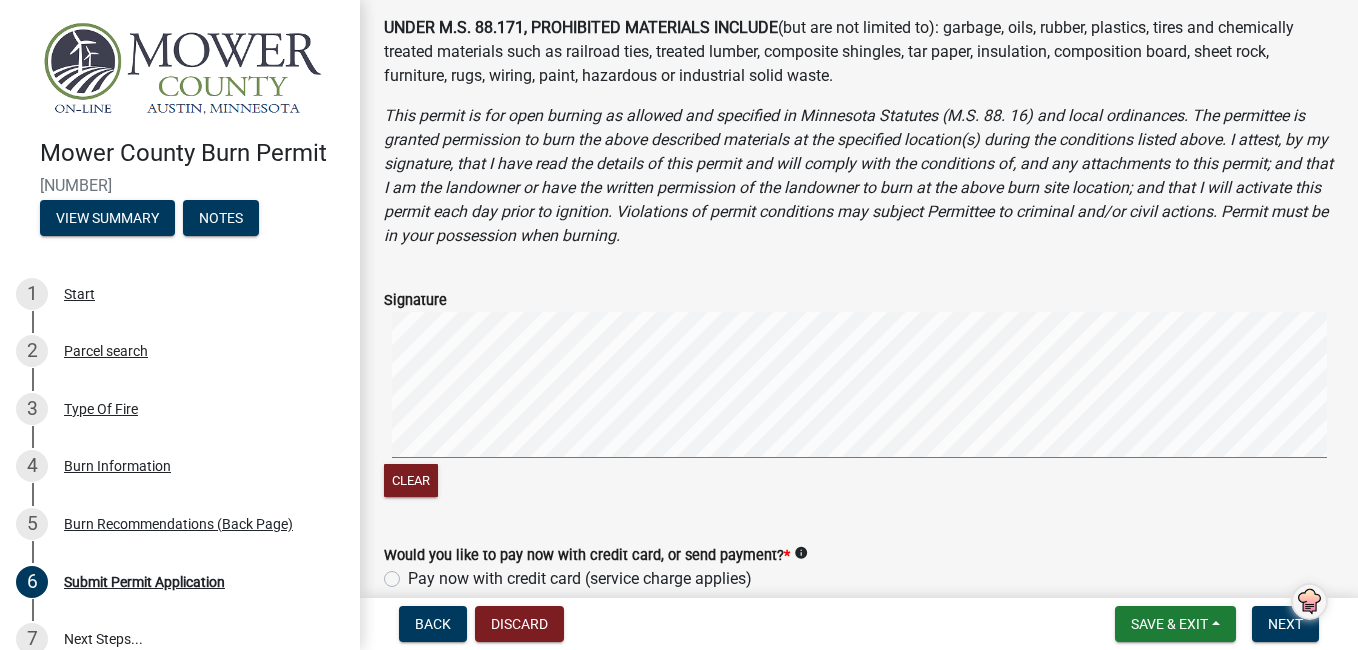 scroll, scrollTop: 704, scrollLeft: 0, axis: vertical 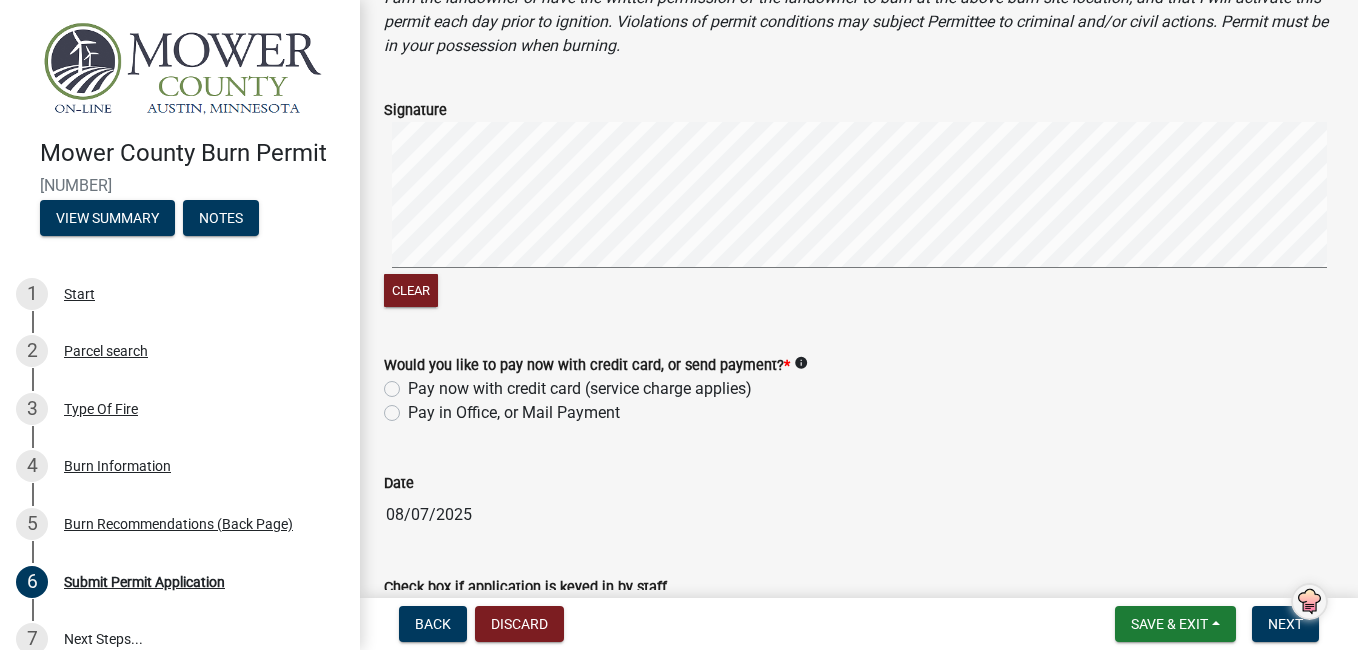click on "Pay now with credit card (service charge applies)" 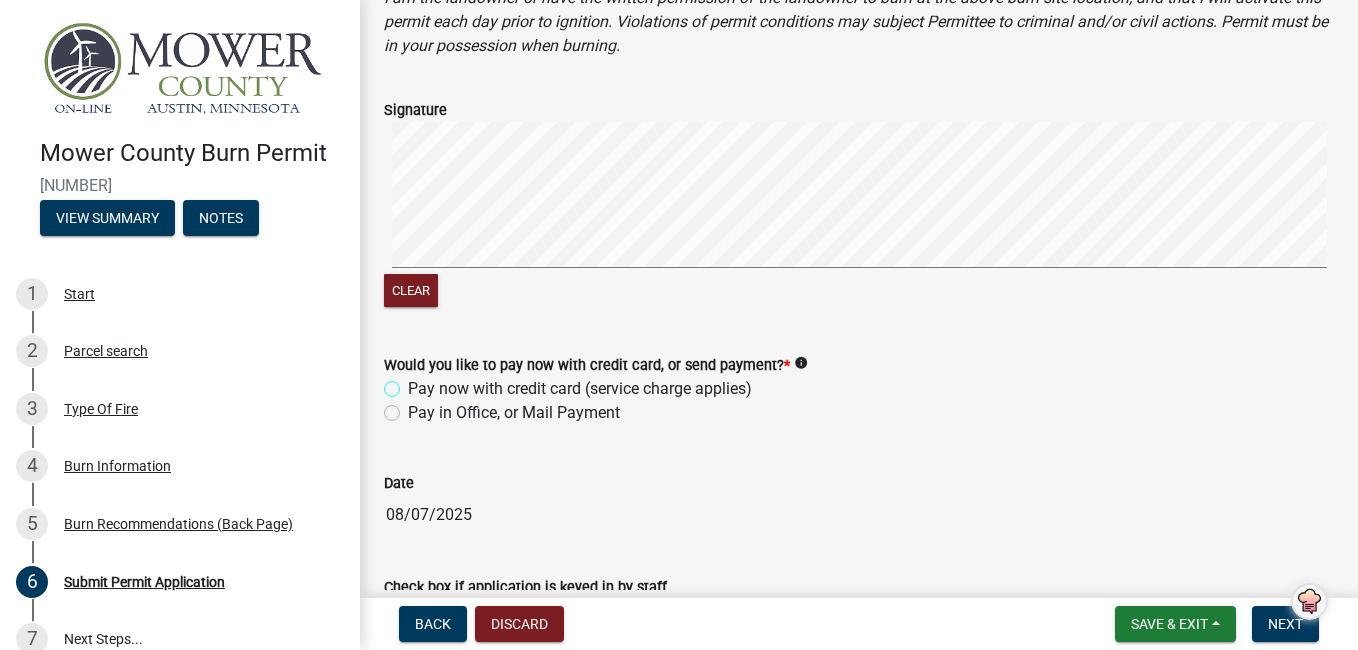 click on "Pay now with credit card (service charge applies)" at bounding box center [414, 383] 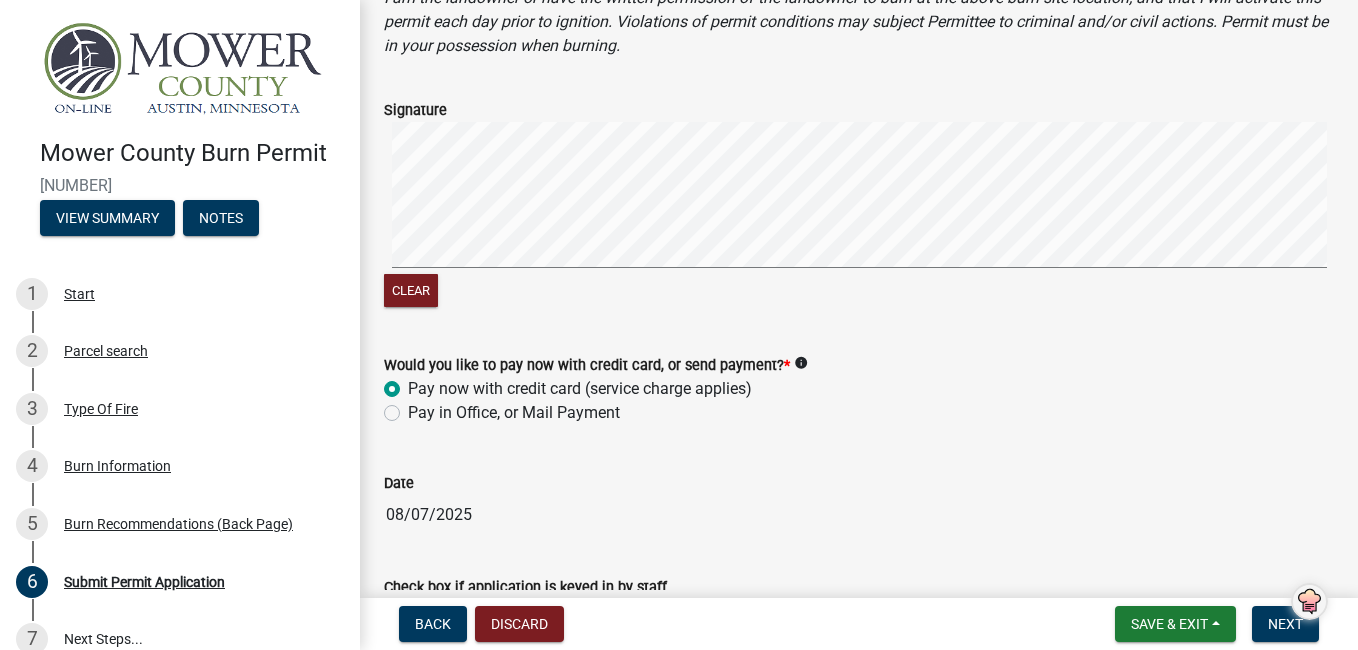 radio on "true" 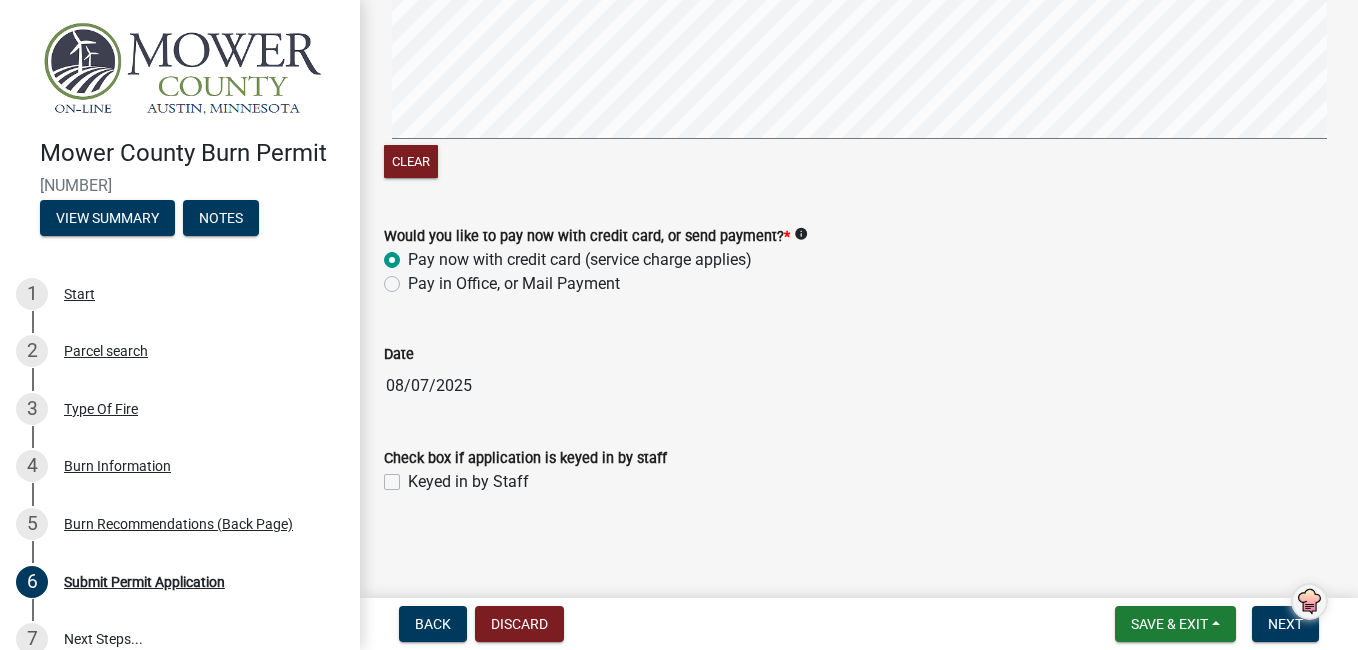 scroll, scrollTop: 1051, scrollLeft: 0, axis: vertical 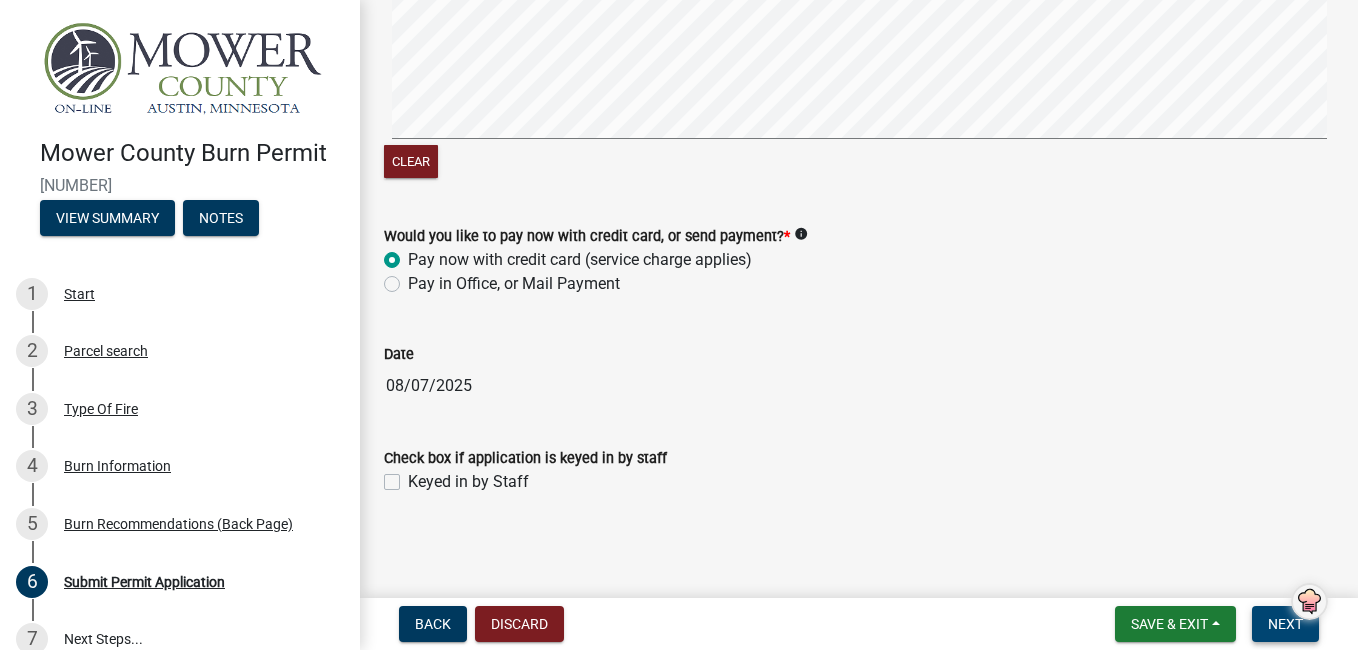 click on "Next" at bounding box center [1285, 624] 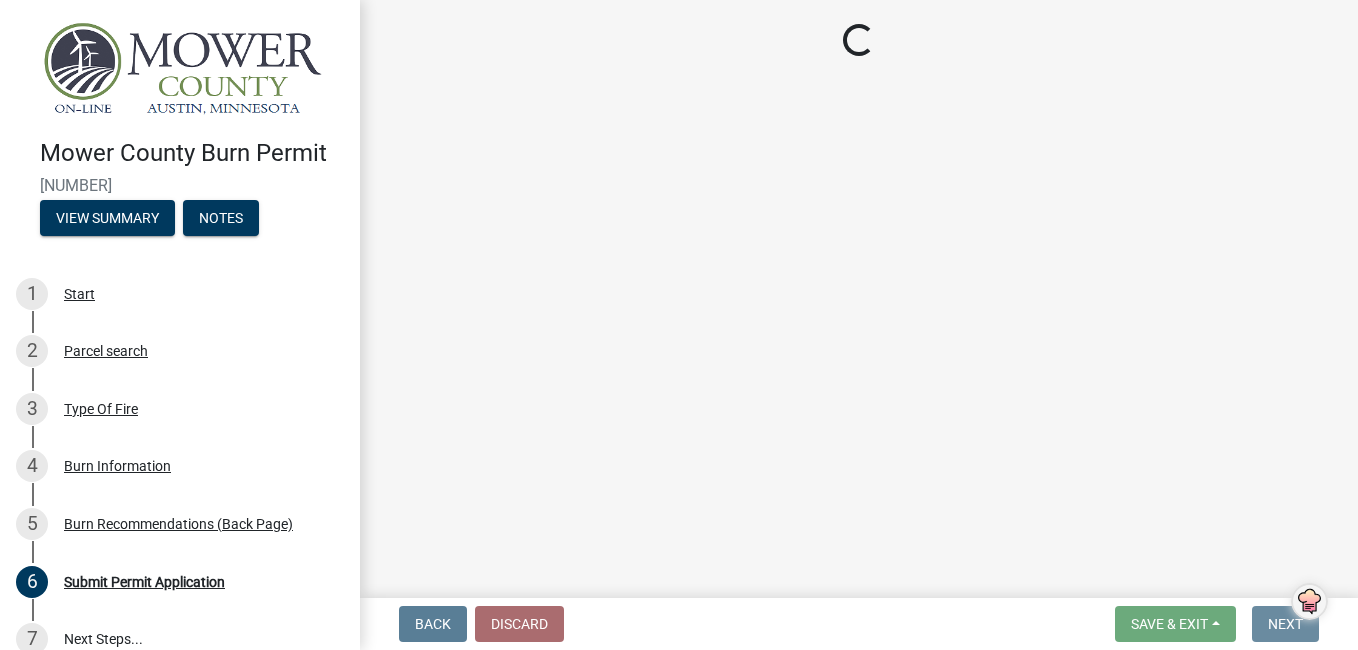 scroll, scrollTop: 0, scrollLeft: 0, axis: both 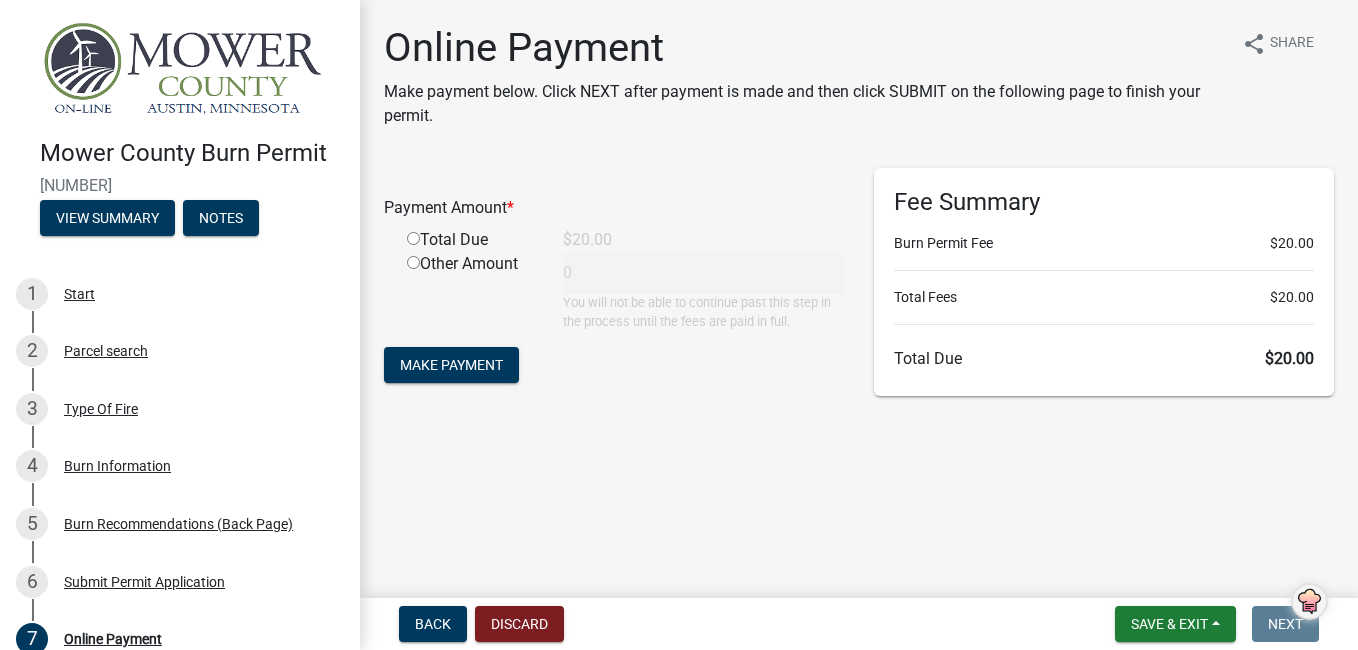 click 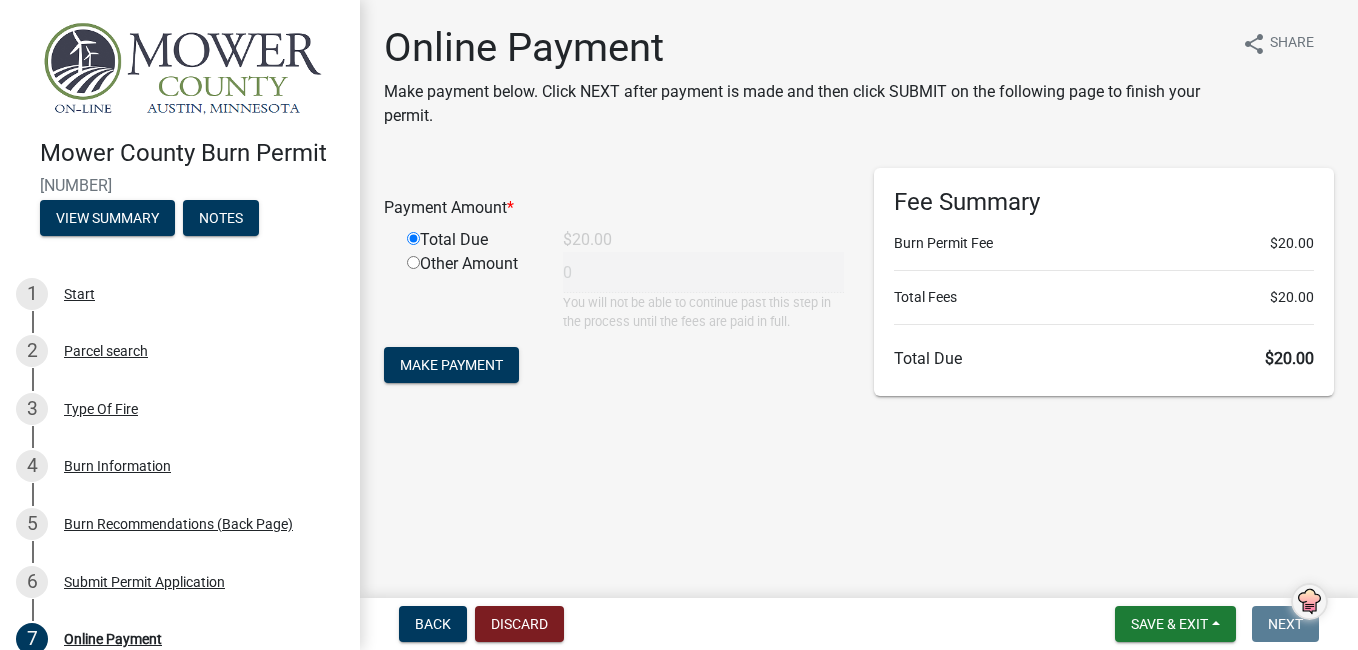 type on "20" 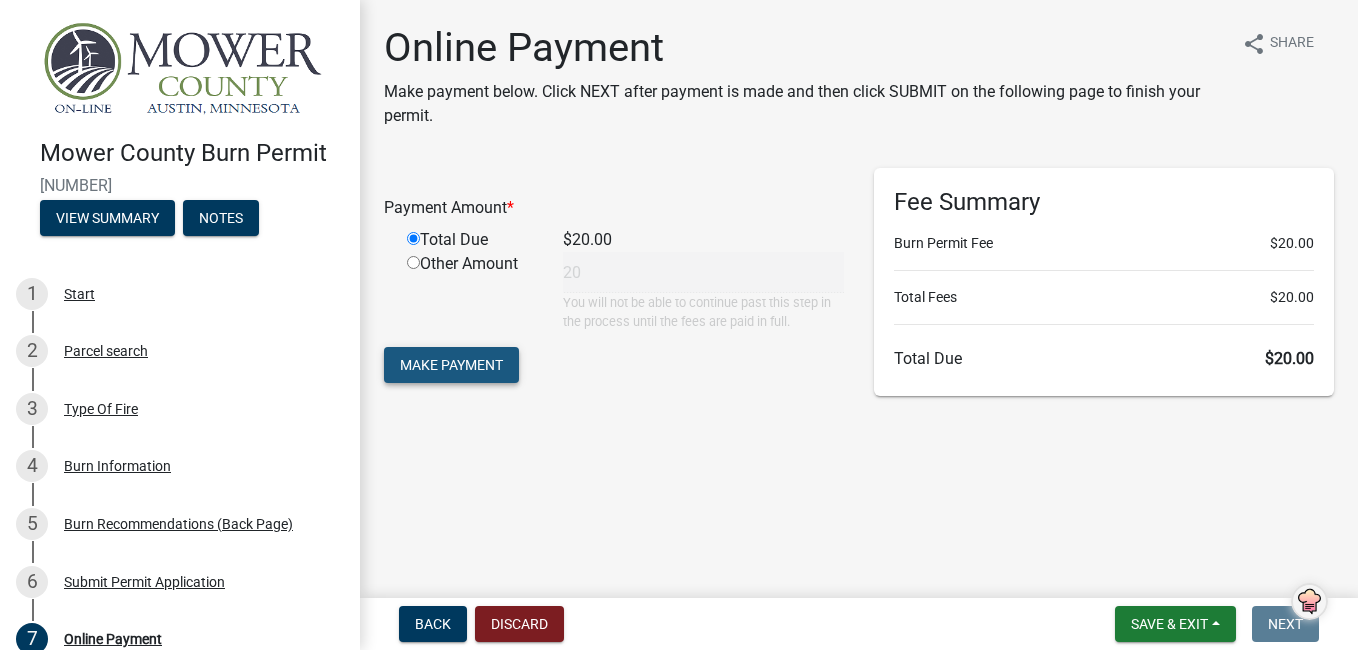 click on "Make Payment" 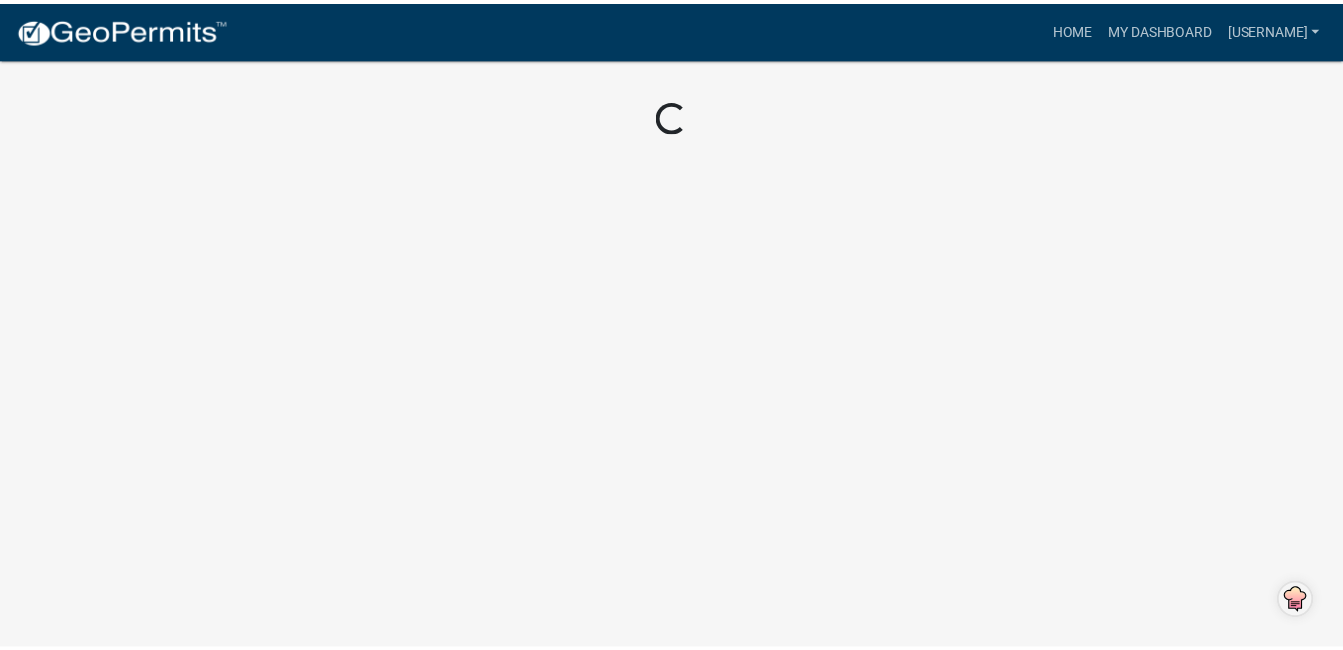 scroll, scrollTop: 0, scrollLeft: 0, axis: both 